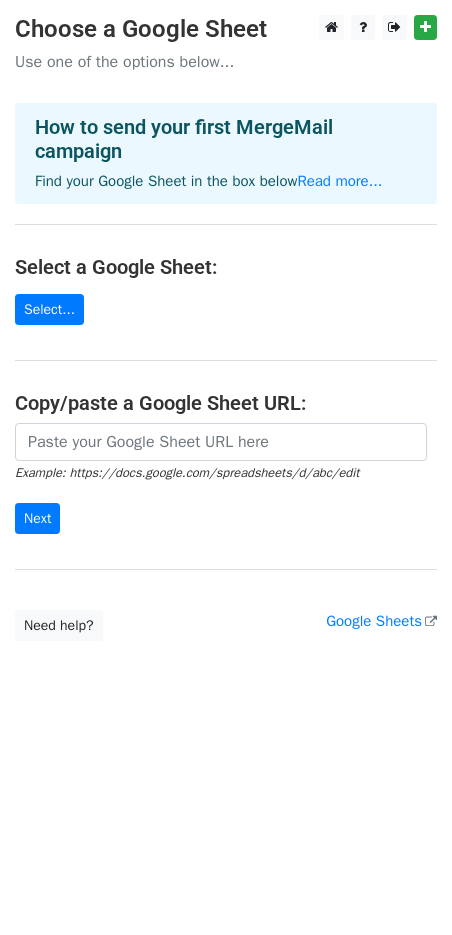scroll, scrollTop: 0, scrollLeft: 0, axis: both 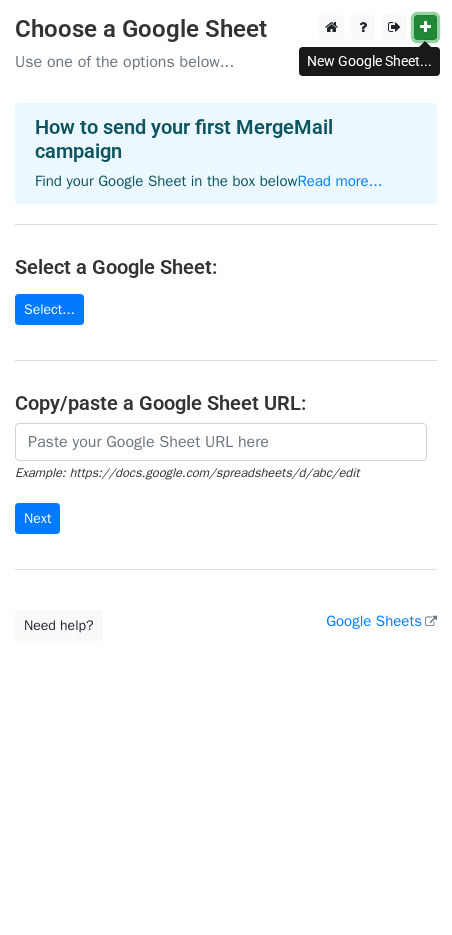 click at bounding box center [425, 27] 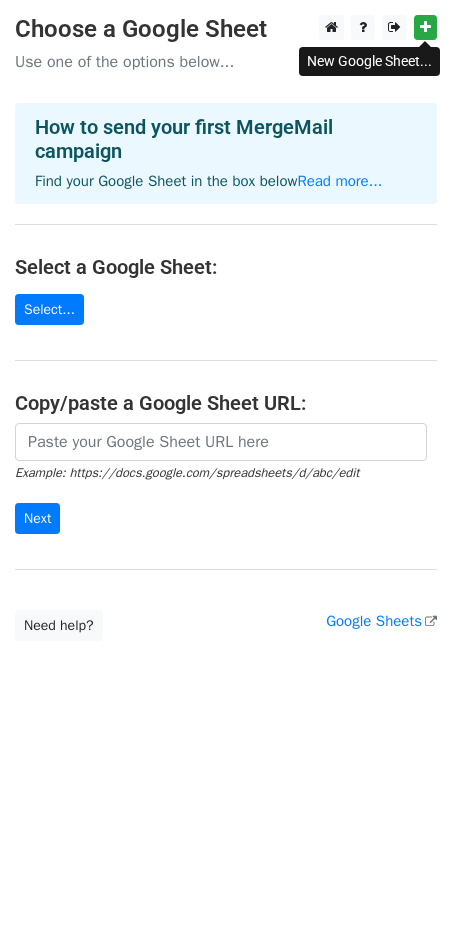 click on "Choose a Google Sheet
Use one of the options below...
How to send your first MergeMail campaign
Find your Google Sheet in the box below  Read more...
Select a Google Sheet:
Select...
Copy/paste a Google Sheet URL:
Example:
https://docs.google.com/spreadsheets/d/abc/edit
Next
Google Sheets
Need help?
Help
×
Why do I need to copy/paste a Google Sheet URL?
Normally, MergeMail would show you a list of your Google Sheets to choose from, but because you didn't allow MergeMail access to your Google Drive, it cannot show you a list of your Google Sheets. You can read more about permissions in our  support pages .
If you'd like to see a list of your Google Sheets, you'll need to  sign out of MergeMail  and then sign back in and allow access to your Google Drive.
Are your recipients in a CSV or Excel file?
Import your CSV or Excel file into a Google Sheet  then try again.
Read our" at bounding box center [226, 328] 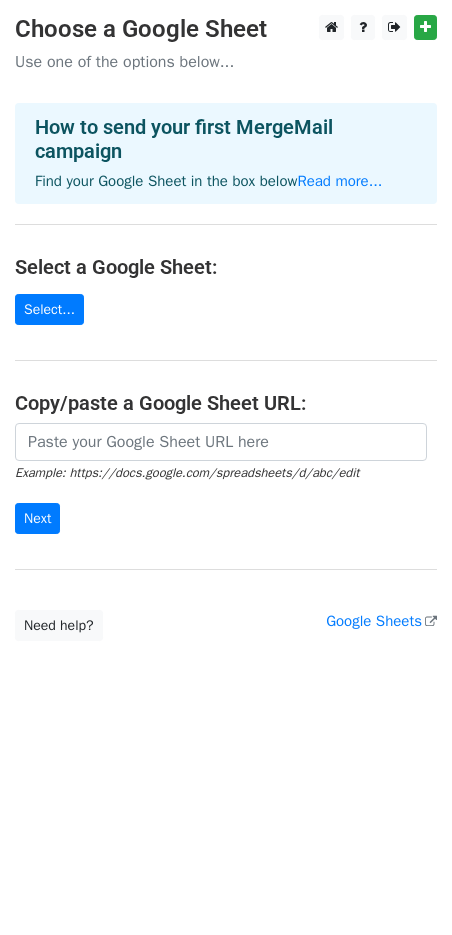 click on "Use one of the options below..." at bounding box center (226, 62) 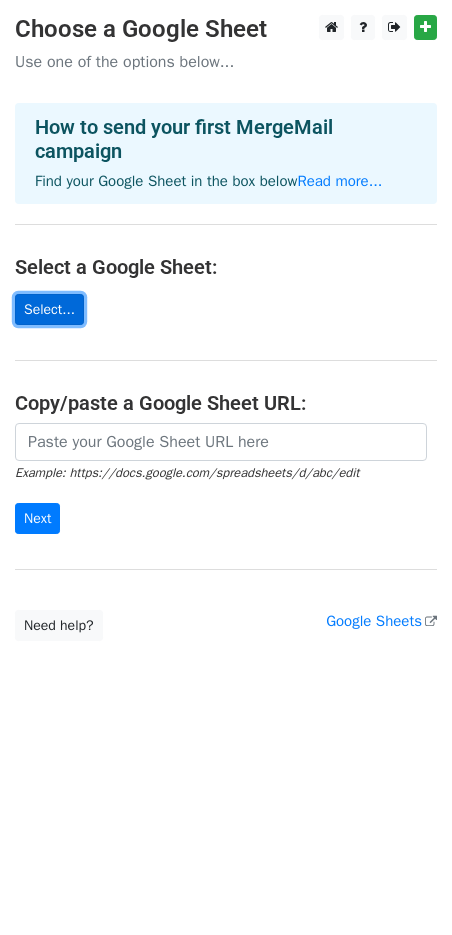 click on "Select..." at bounding box center (49, 309) 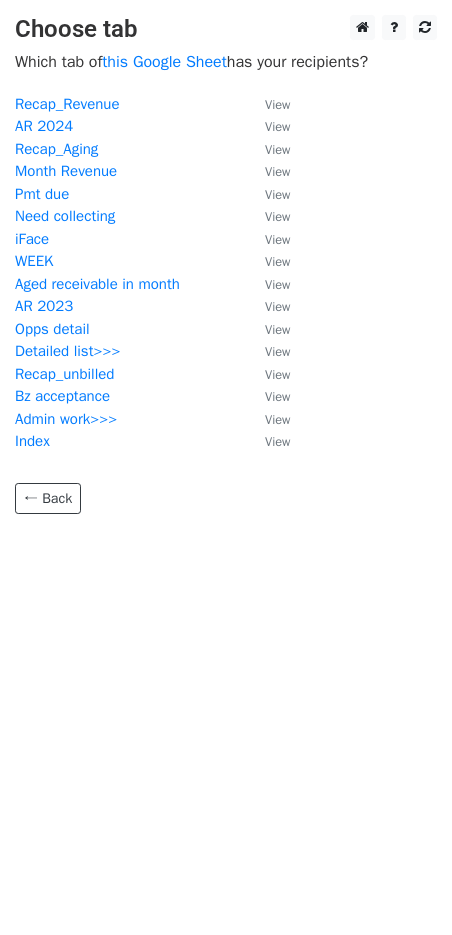 scroll, scrollTop: 0, scrollLeft: 0, axis: both 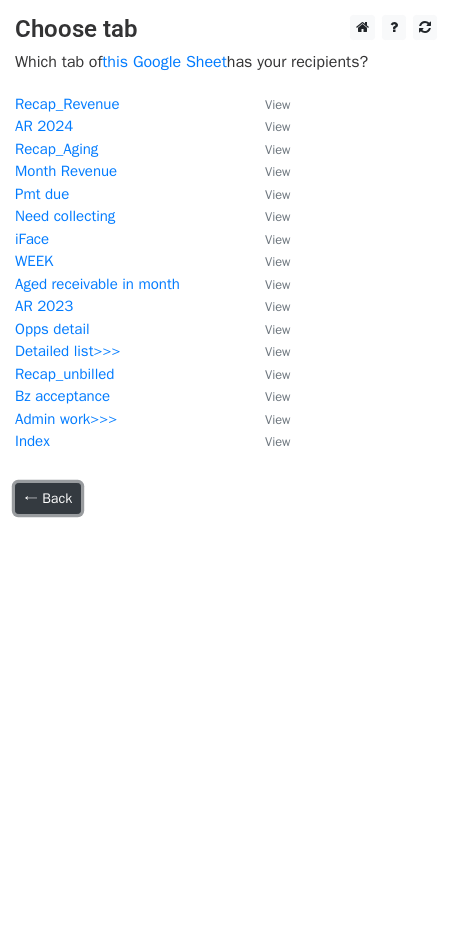 click on "← Back" at bounding box center [48, 498] 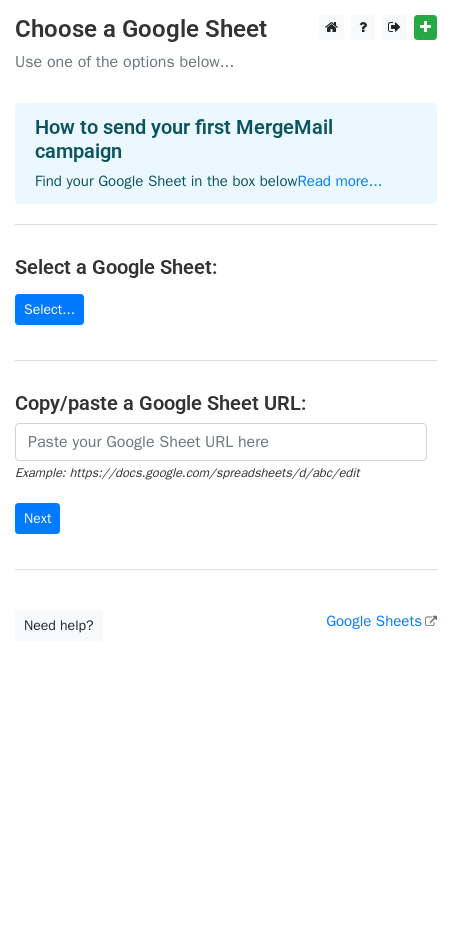 scroll, scrollTop: 0, scrollLeft: 0, axis: both 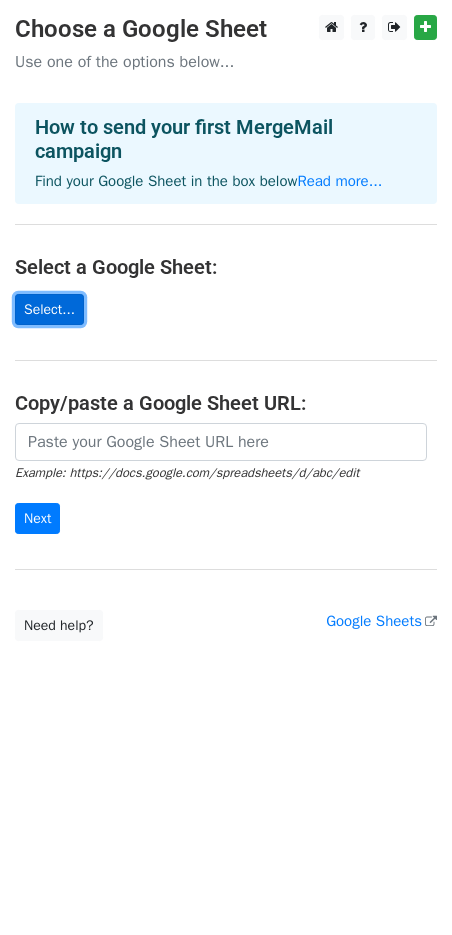 click on "Select..." at bounding box center (49, 309) 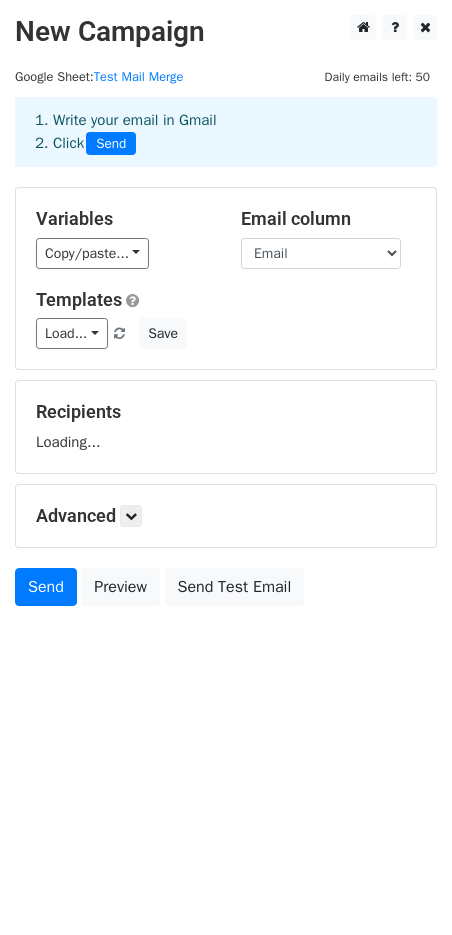 scroll, scrollTop: 0, scrollLeft: 0, axis: both 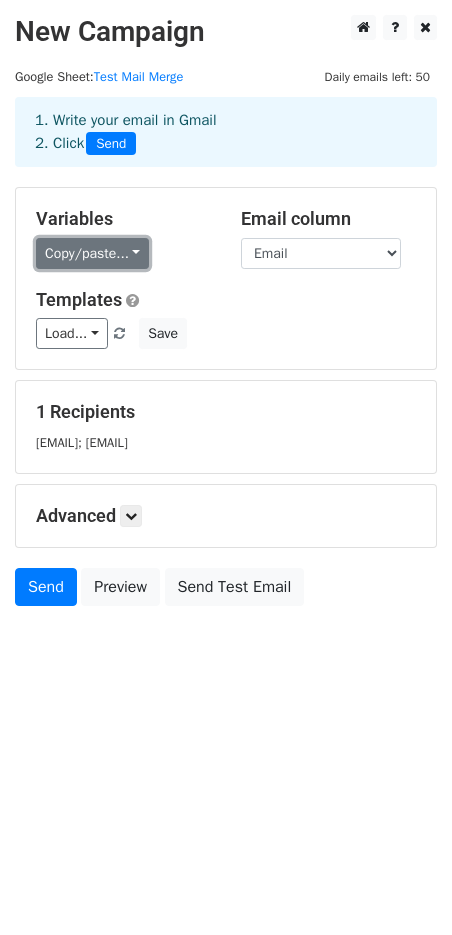 click on "Copy/paste..." at bounding box center (92, 253) 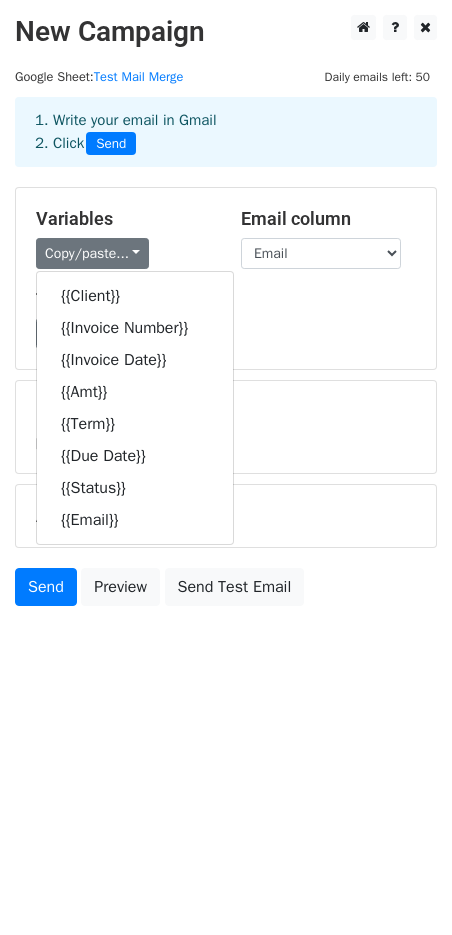 click on "Copy/paste...
{{Client}}
{{Invoice Number}}
{{Invoice Date}}
{{Amt}}
{{Term}}
{{Due Date}}
{{Status}}
{{Email}}" at bounding box center (123, 253) 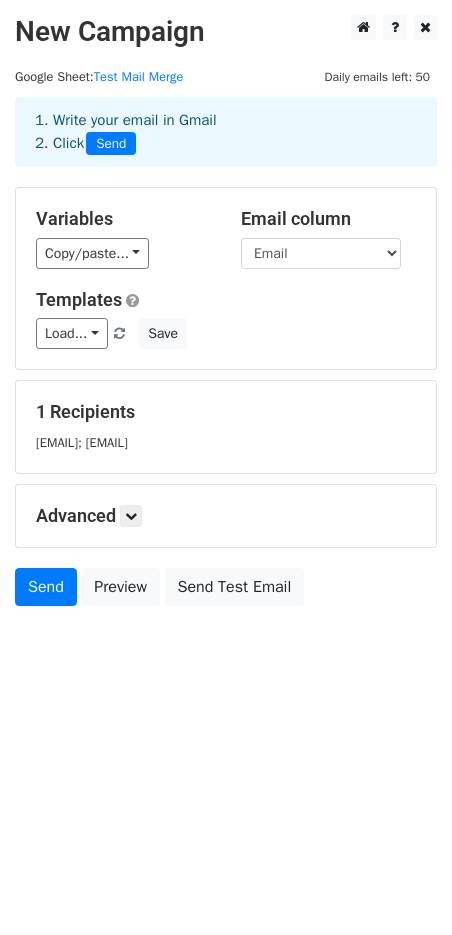 click on "1. Write your email in Gmail
2. Click
Send" at bounding box center (226, 132) 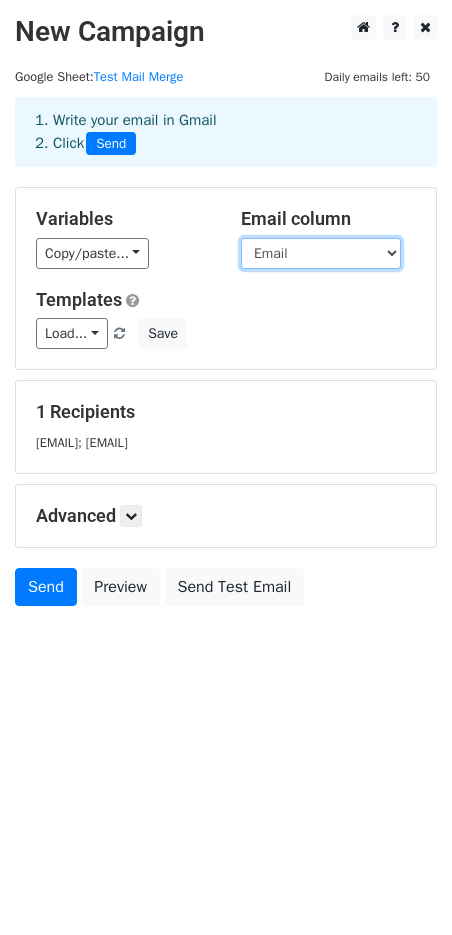 click on "Client
Invoice Number
Invoice Date
Amt
Term
Due Date
Status
Email" at bounding box center (321, 253) 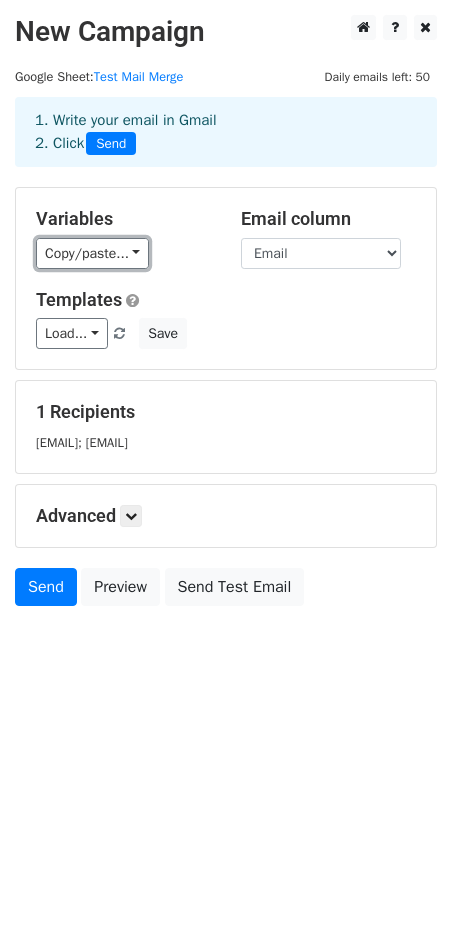 click on "Copy/paste..." at bounding box center (92, 253) 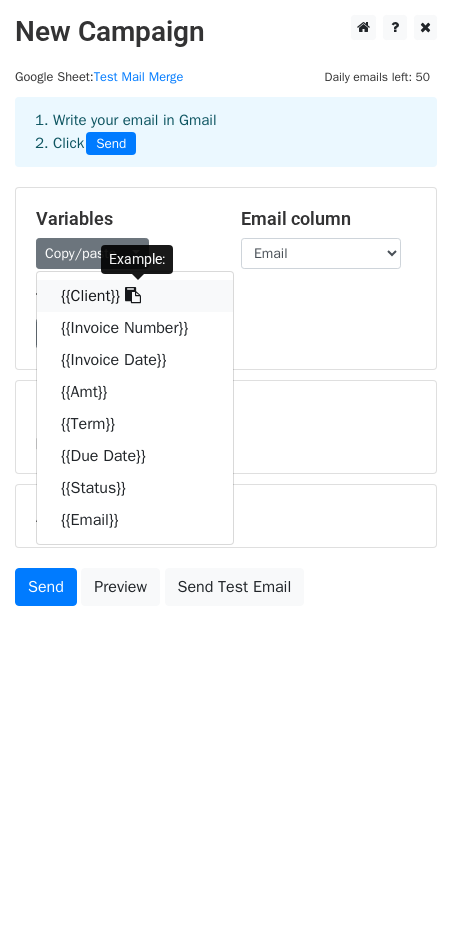 click at bounding box center (133, 295) 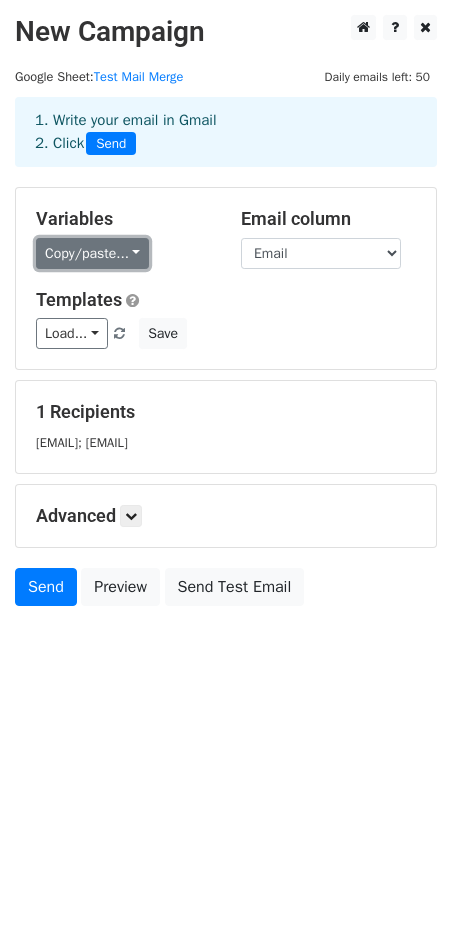 click on "Copy/paste..." at bounding box center [92, 253] 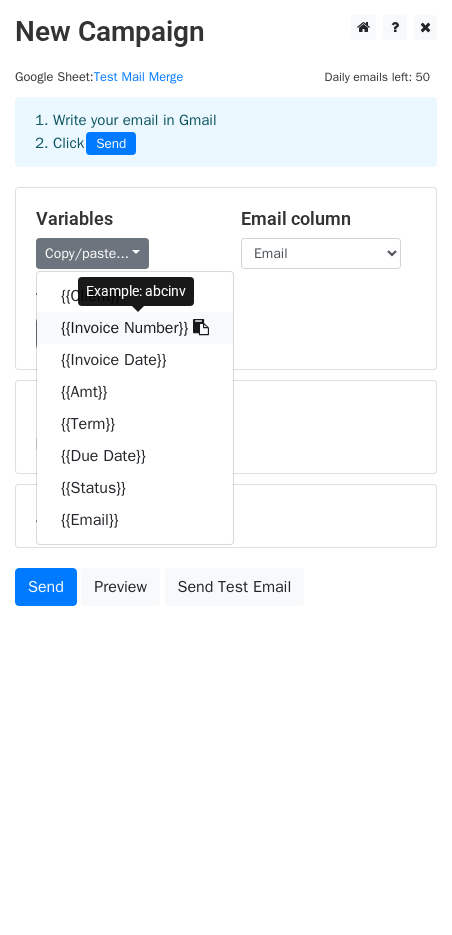 click at bounding box center (201, 327) 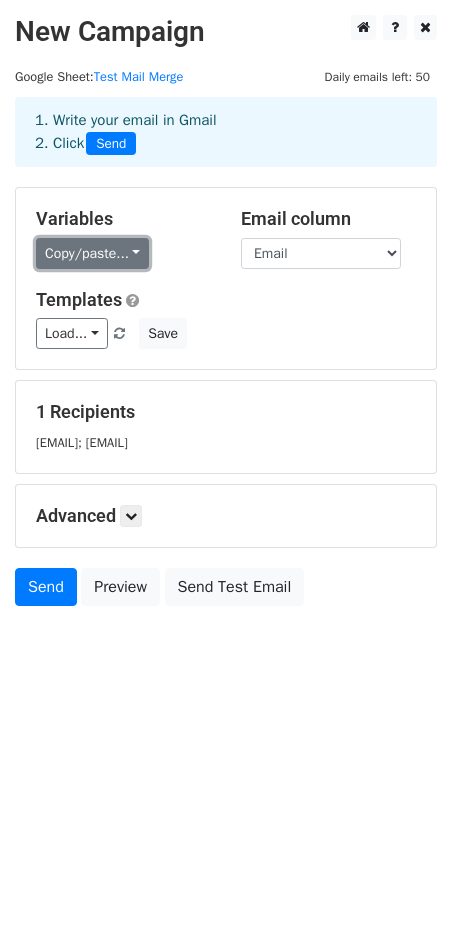 click on "Copy/paste..." at bounding box center [92, 253] 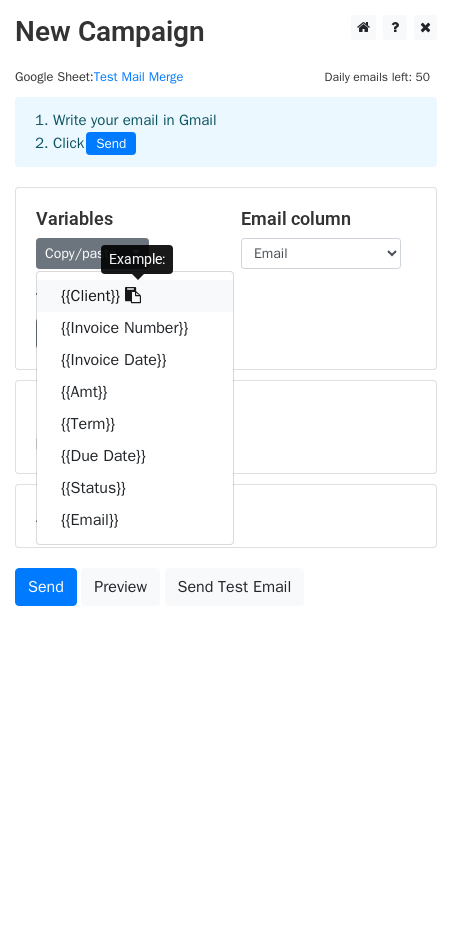 click at bounding box center (133, 295) 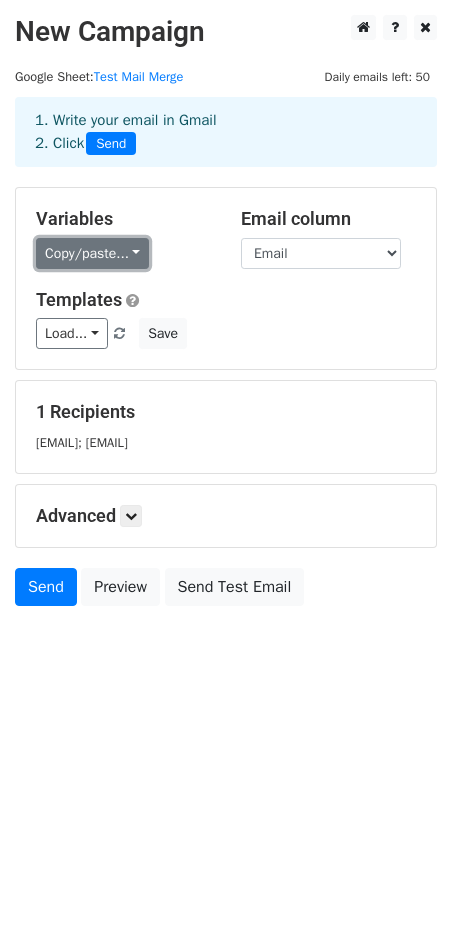 click on "Copy/paste..." at bounding box center (92, 253) 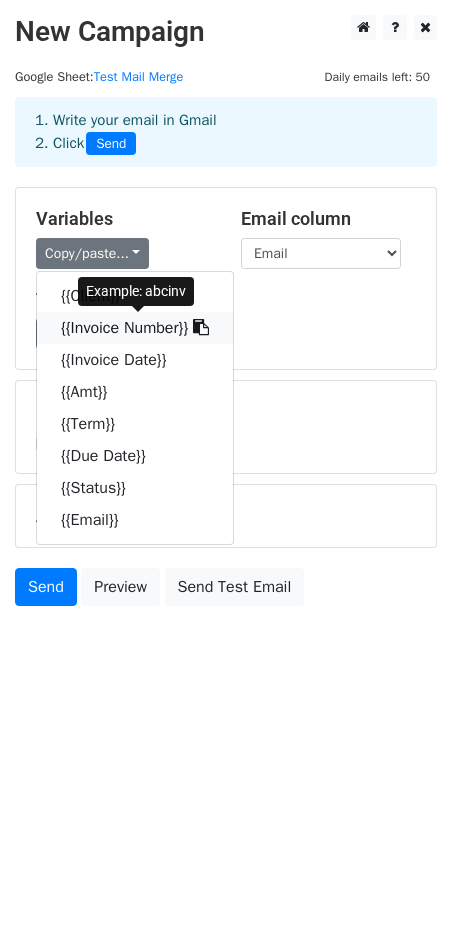 click at bounding box center [201, 327] 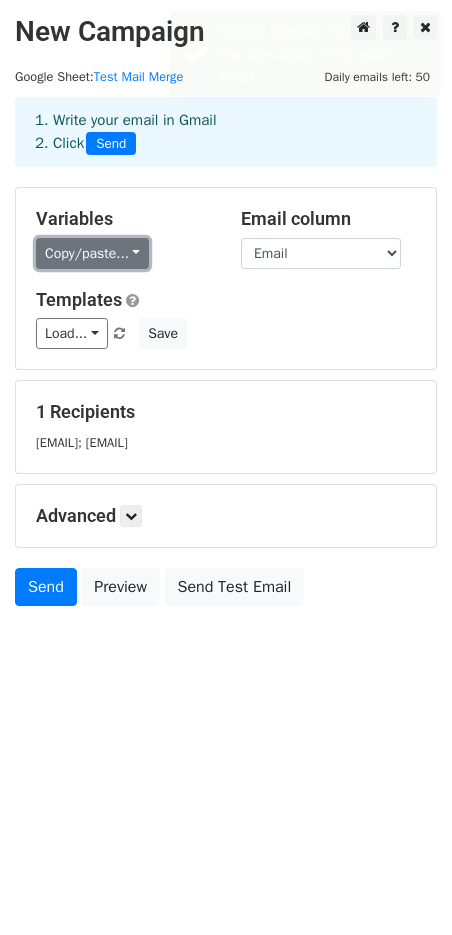 click on "Copy/paste..." at bounding box center [92, 253] 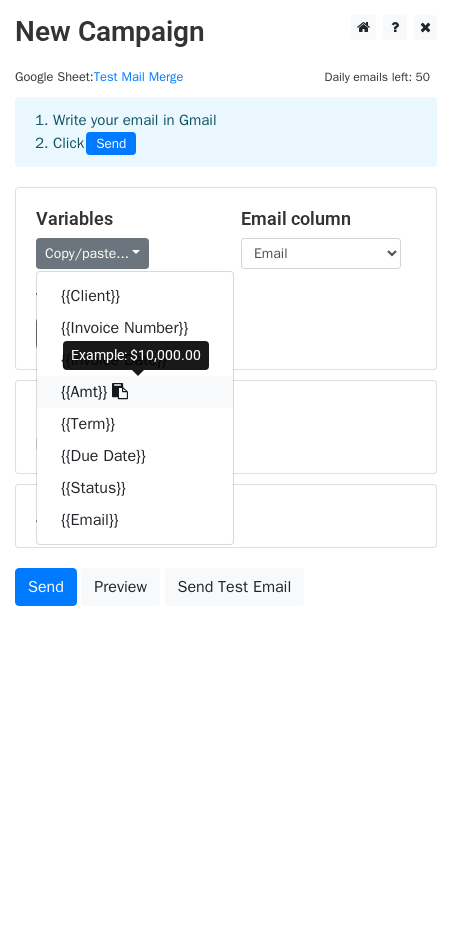 click at bounding box center (120, 391) 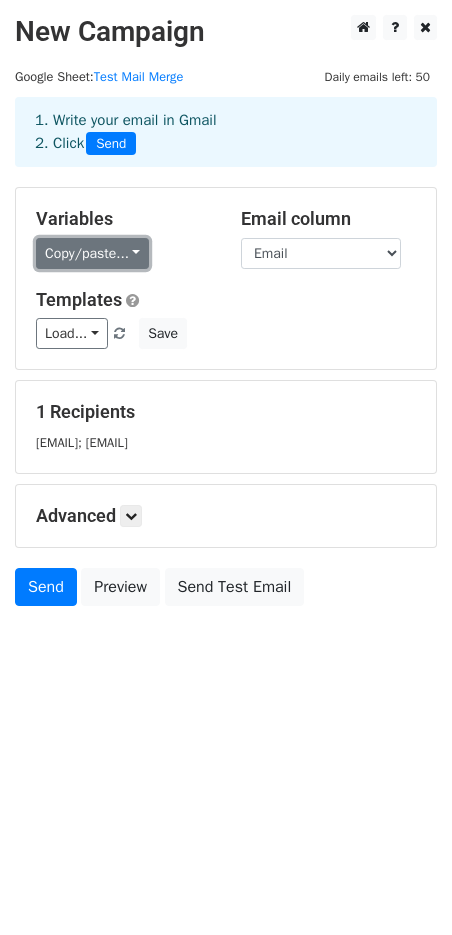 click on "Copy/paste..." at bounding box center [92, 253] 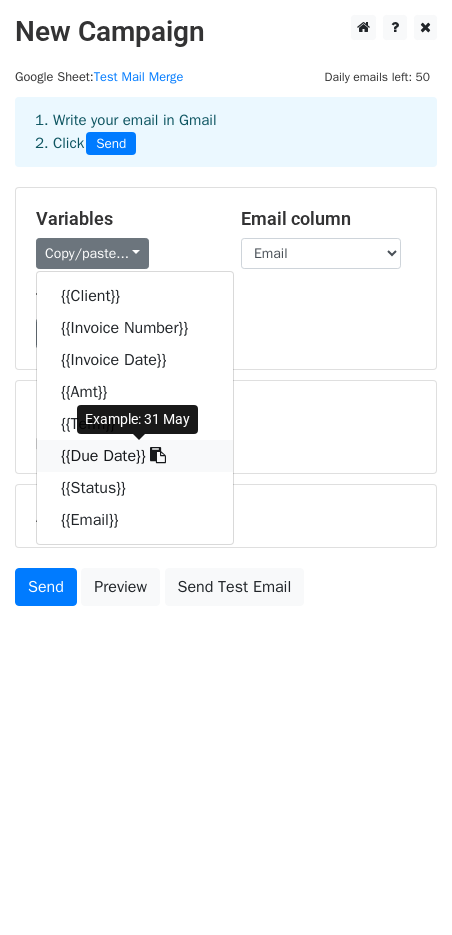 click at bounding box center [158, 455] 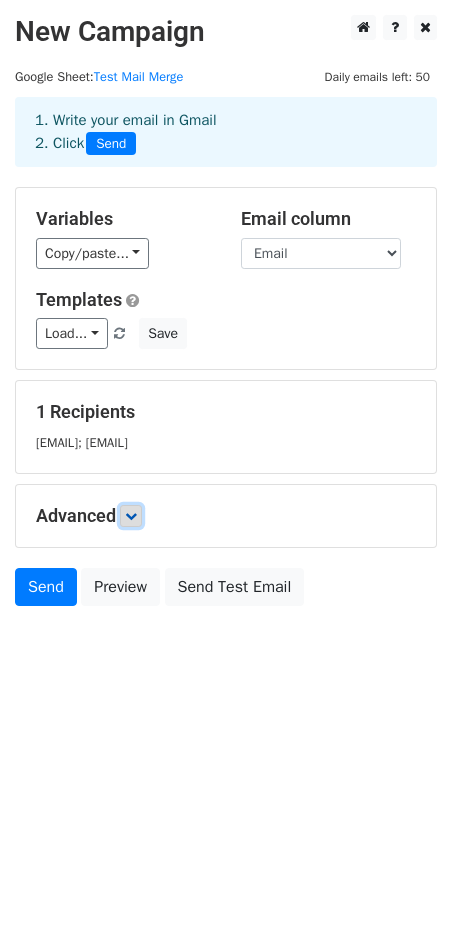 click at bounding box center [131, 516] 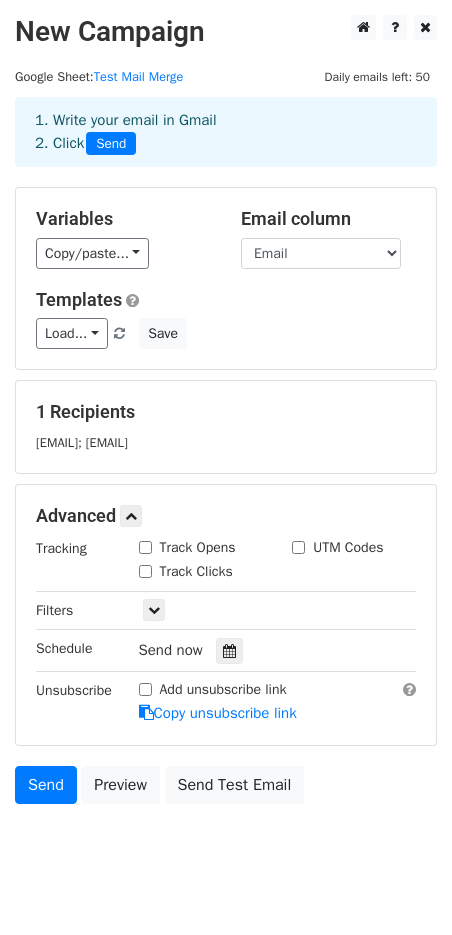 click on "Track Opens" at bounding box center (145, 547) 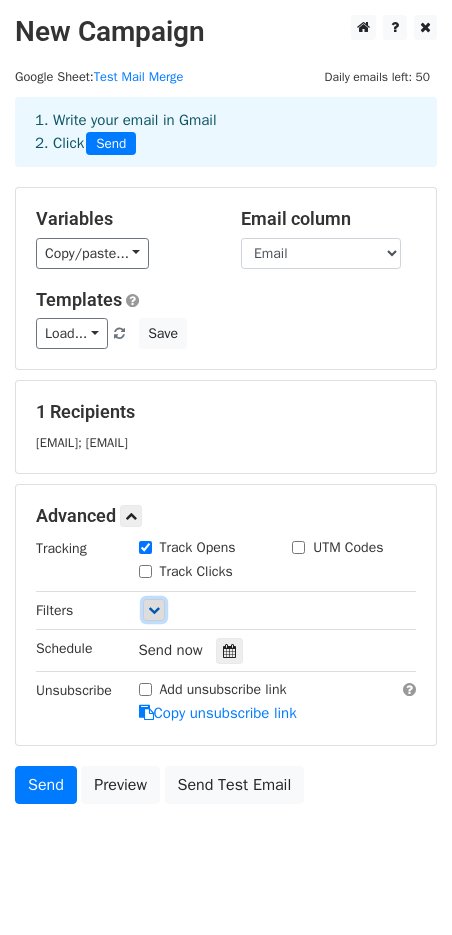 click at bounding box center (154, 610) 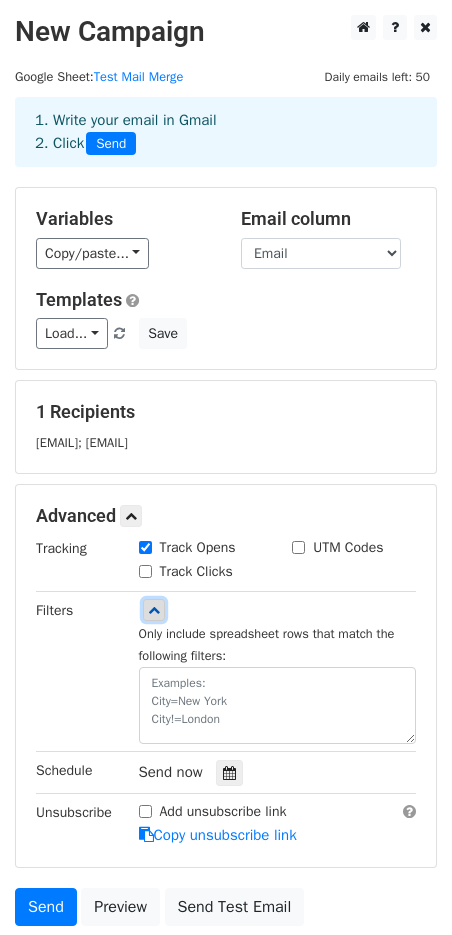 click at bounding box center (154, 610) 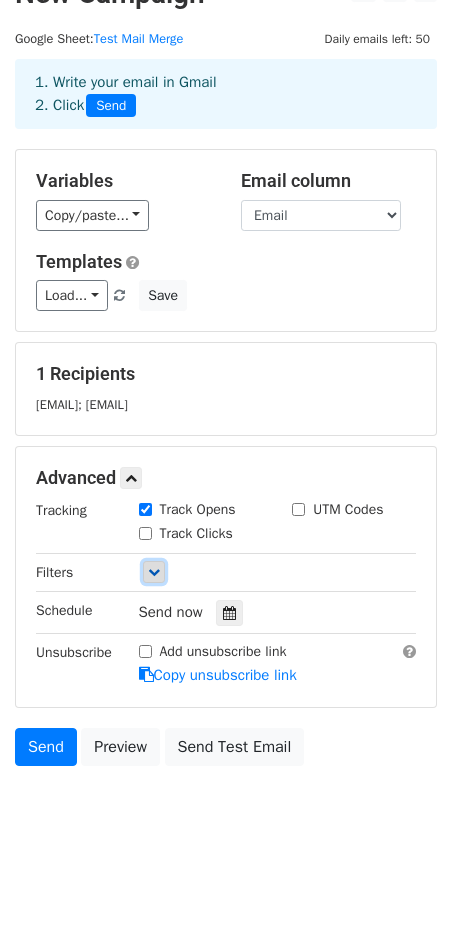 scroll, scrollTop: 0, scrollLeft: 0, axis: both 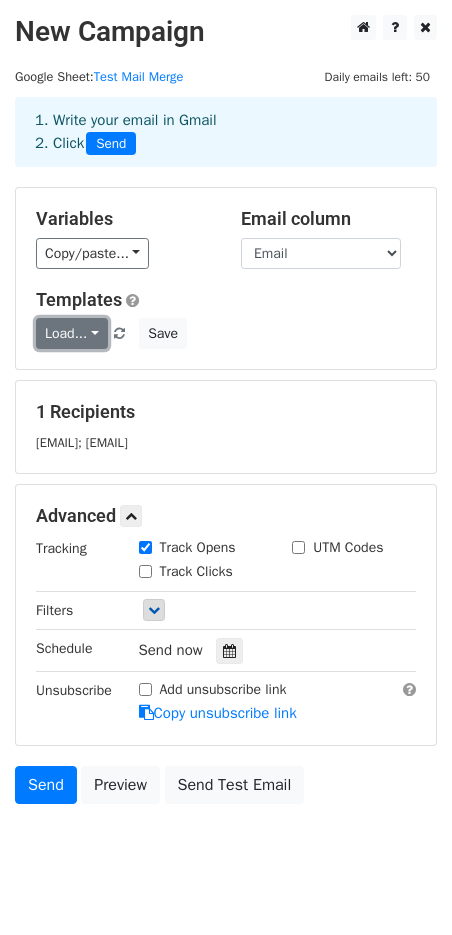 click on "Load..." at bounding box center (72, 333) 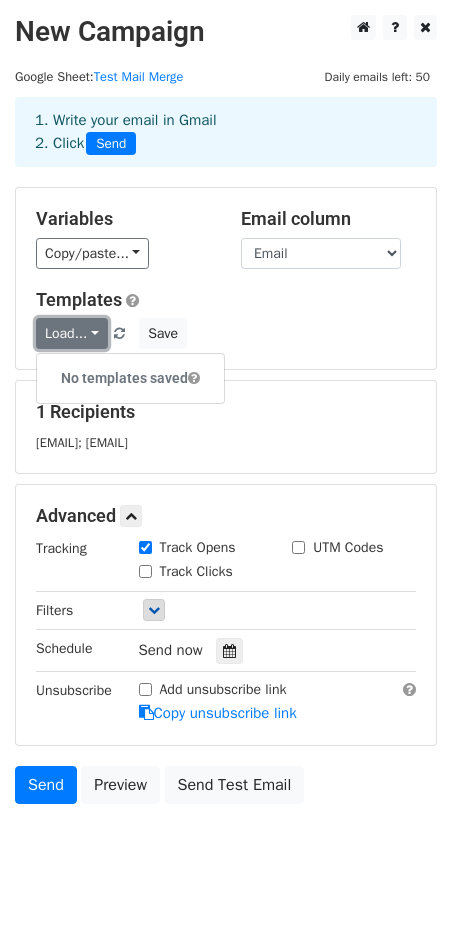 click on "Load..." at bounding box center (72, 333) 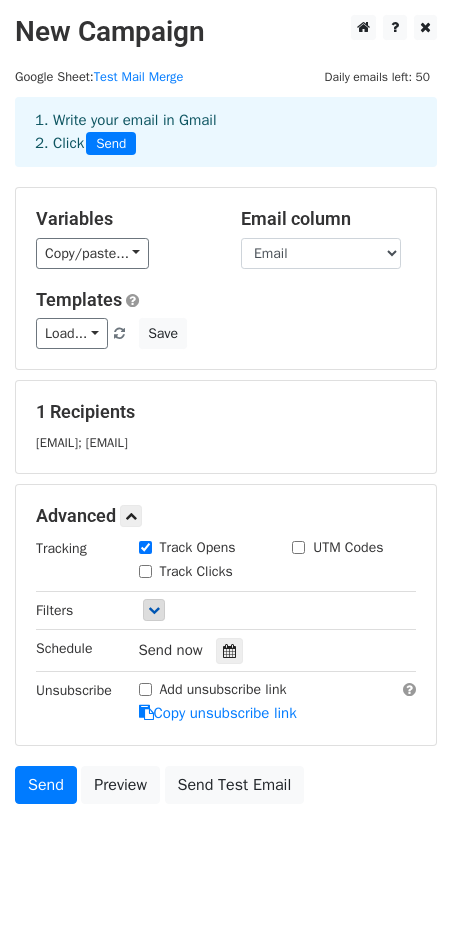 click on "Templates" at bounding box center (226, 300) 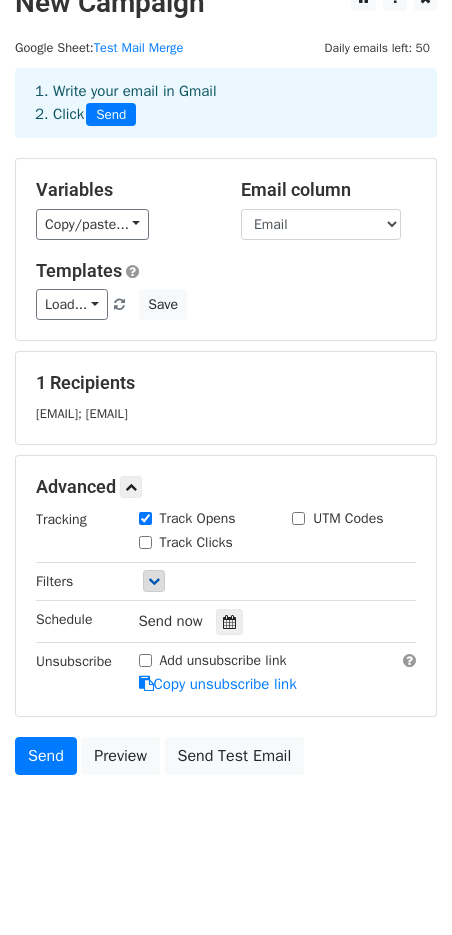 scroll, scrollTop: 38, scrollLeft: 0, axis: vertical 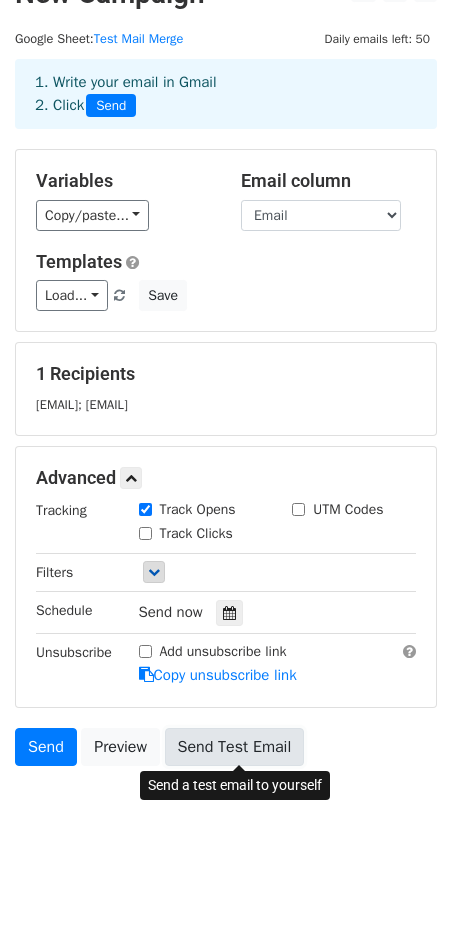 click on "Send Test Email" at bounding box center (235, 747) 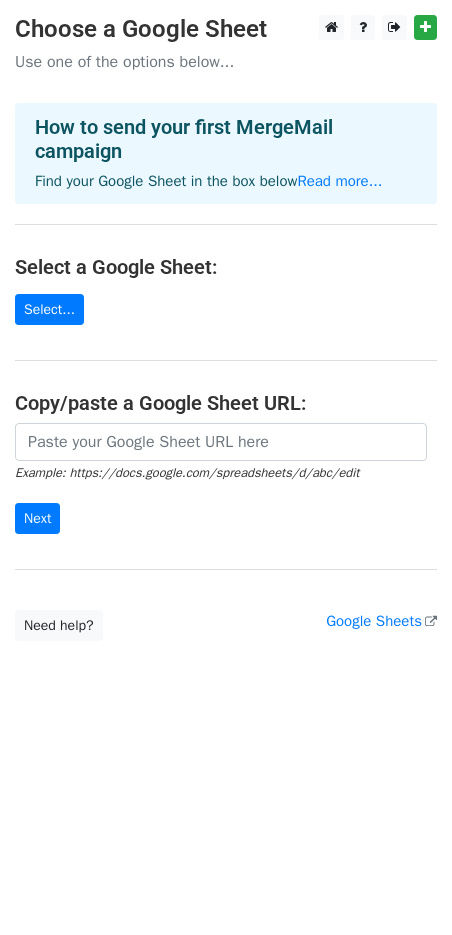 scroll, scrollTop: 0, scrollLeft: 0, axis: both 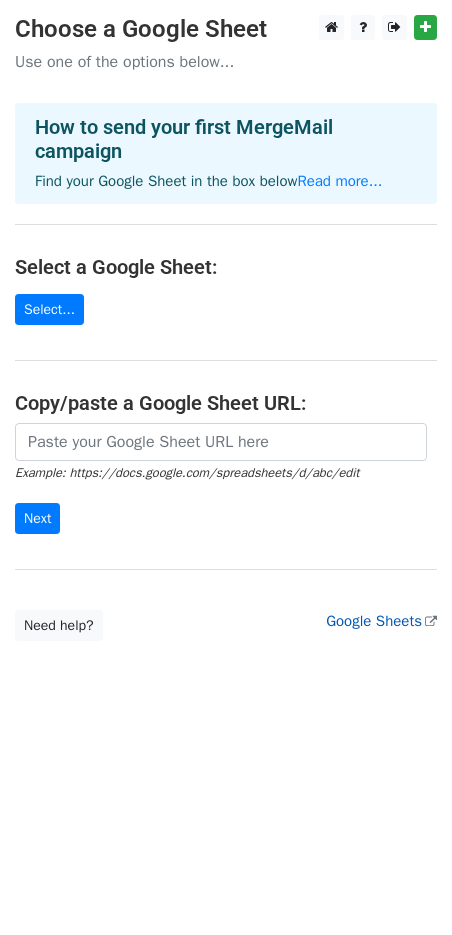 click on "Google Sheets" at bounding box center (381, 621) 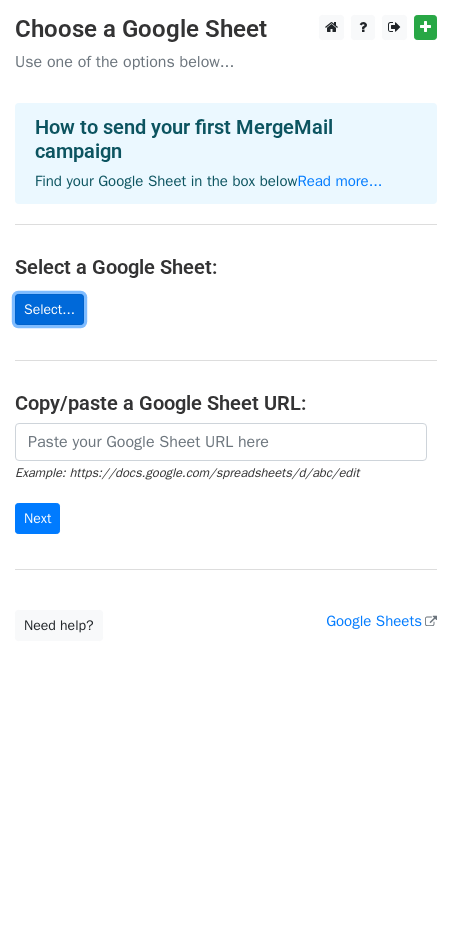 click on "Select..." at bounding box center [49, 309] 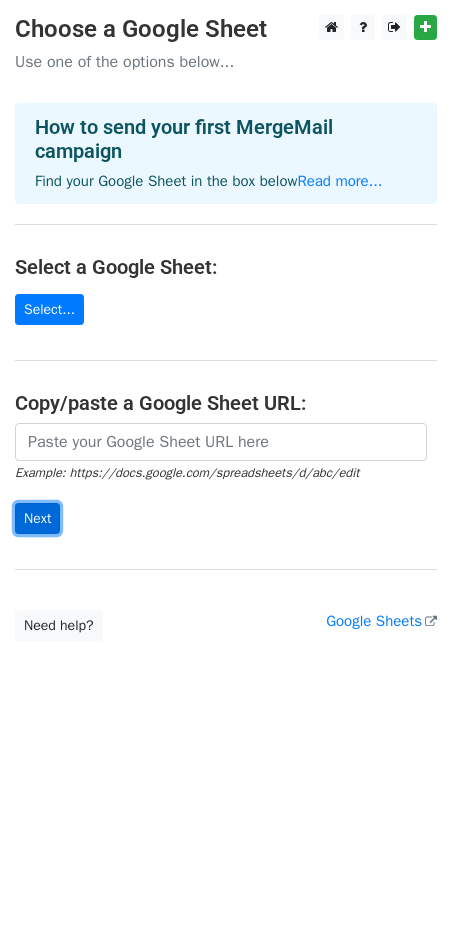 click on "Next" at bounding box center (37, 518) 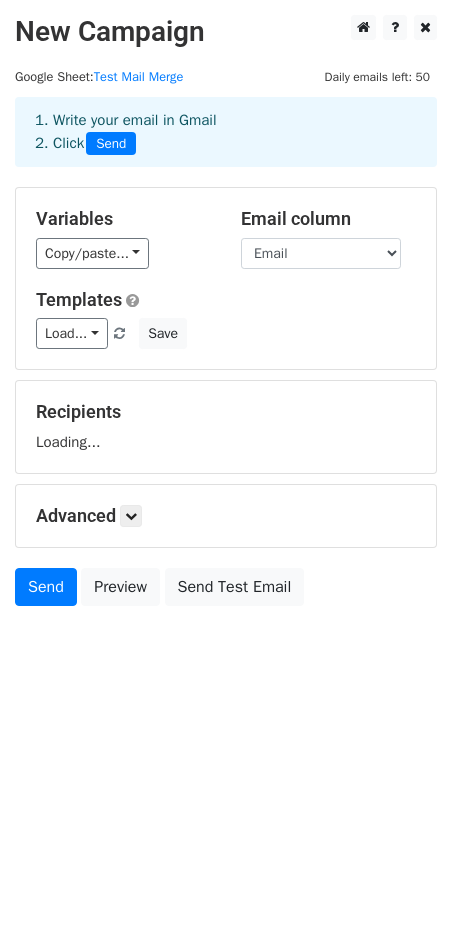 scroll, scrollTop: 0, scrollLeft: 0, axis: both 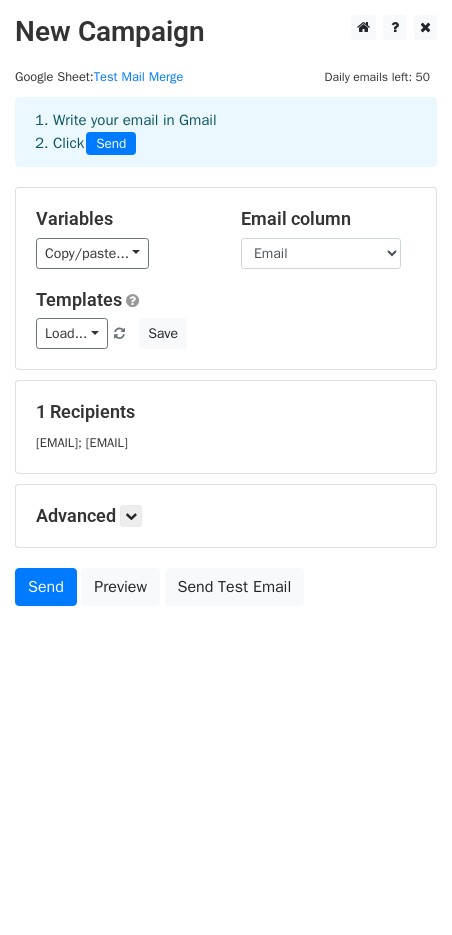 click on "[EMAIL]; [EMAIL]" at bounding box center [82, 443] 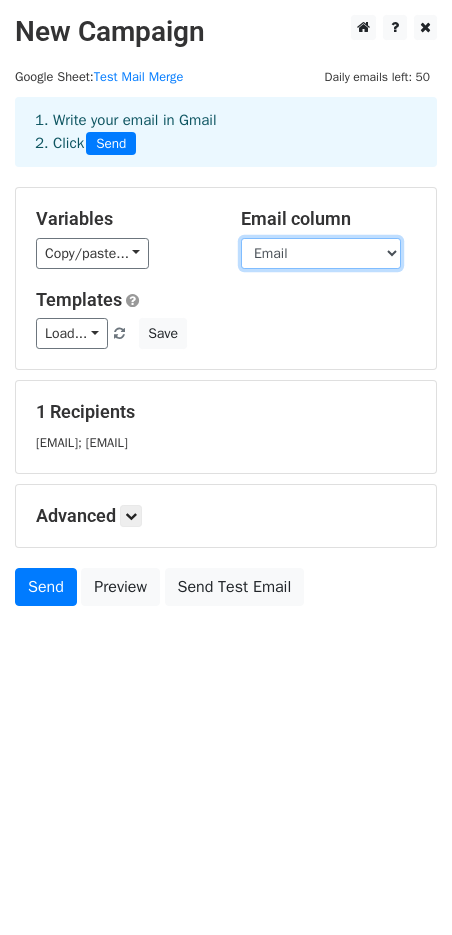 click on "Client
Invoice Number
Invoice Date
Amt
Term
Due Date
Status
Email" at bounding box center (321, 253) 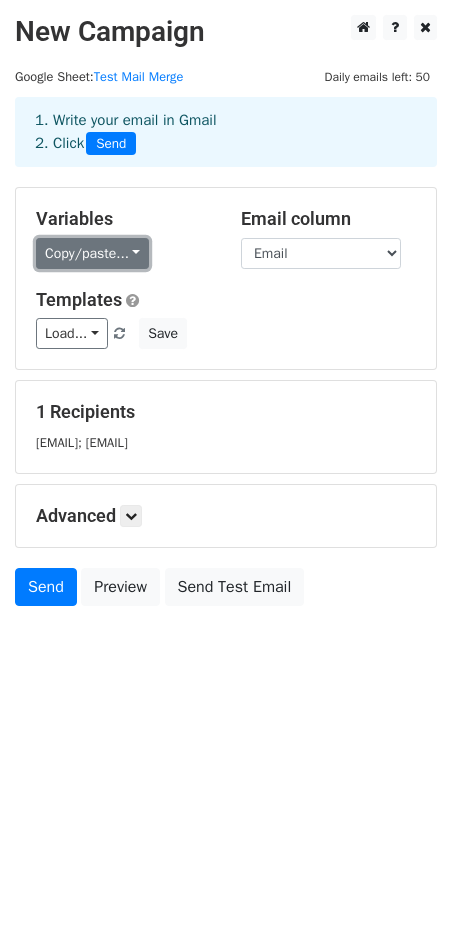 click on "Copy/paste..." at bounding box center (92, 253) 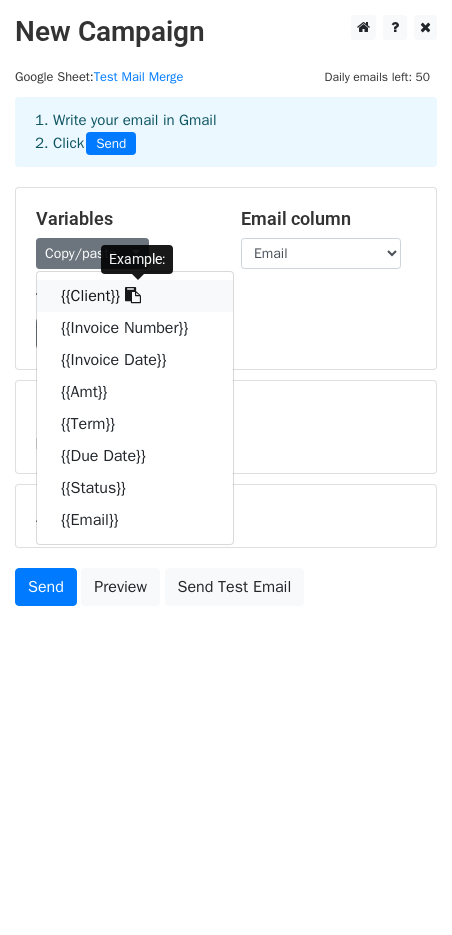 click on "{{Client}}" at bounding box center (135, 296) 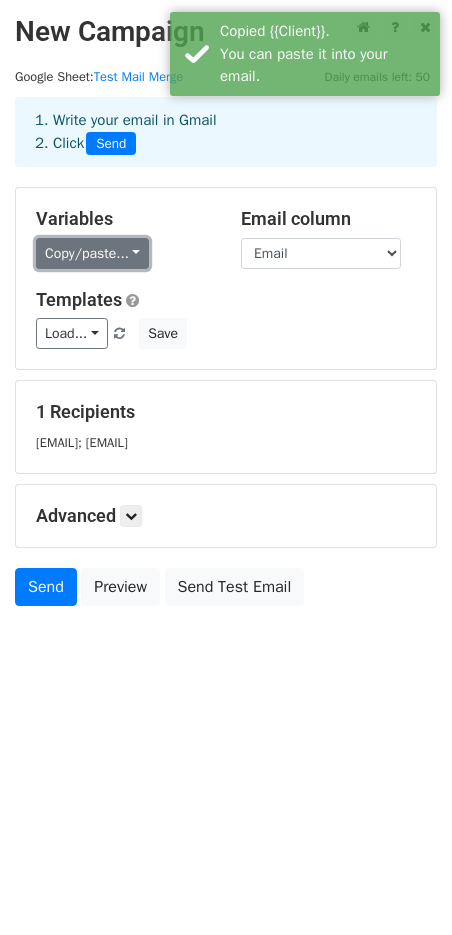 click on "Copy/paste..." at bounding box center [92, 253] 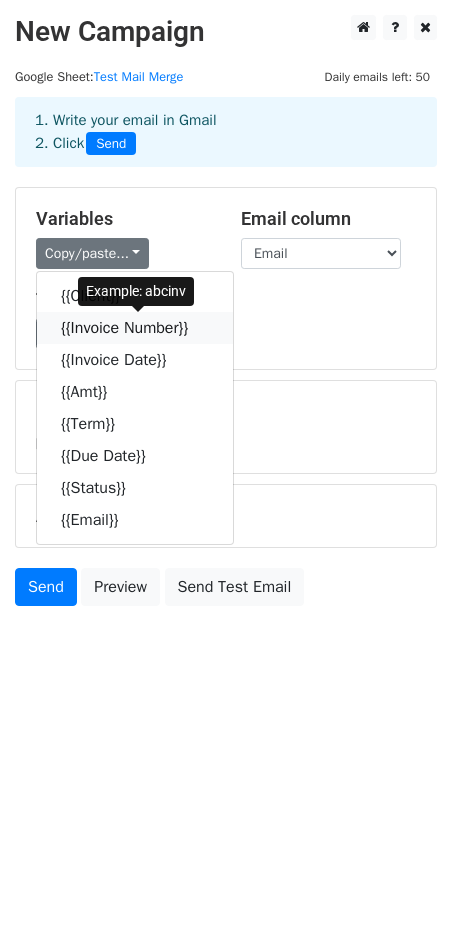 click on "{{Invoice Number}}" at bounding box center [135, 328] 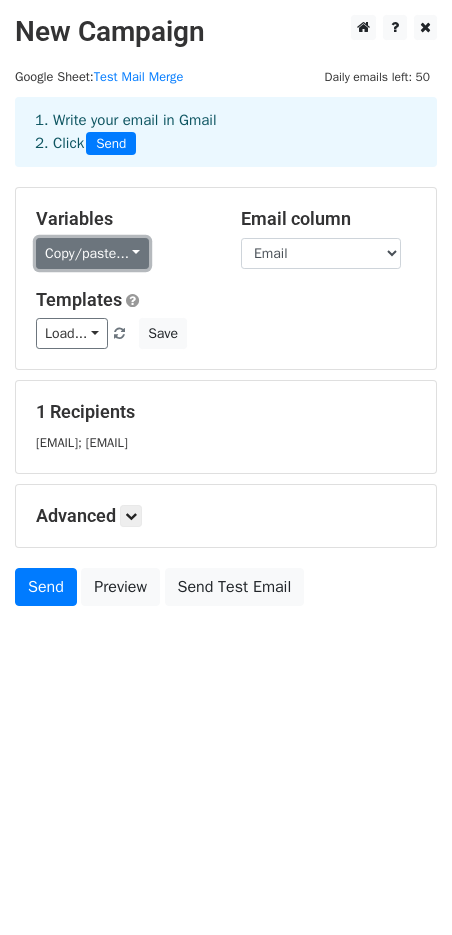 click on "Copy/paste..." at bounding box center (92, 253) 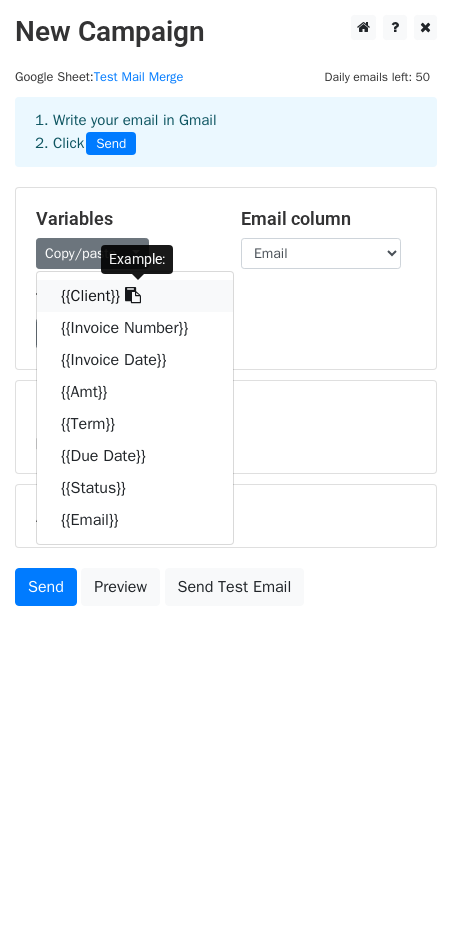 click on "{{Client}}" at bounding box center [135, 296] 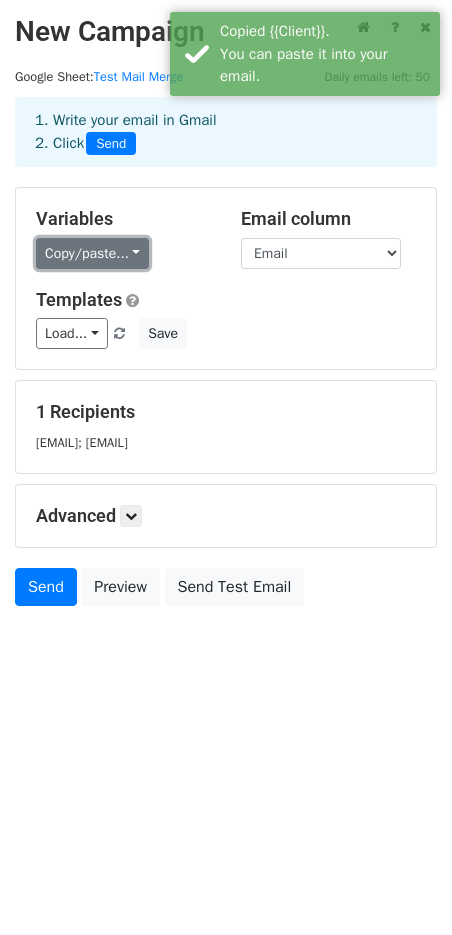 click on "Copy/paste..." at bounding box center [92, 253] 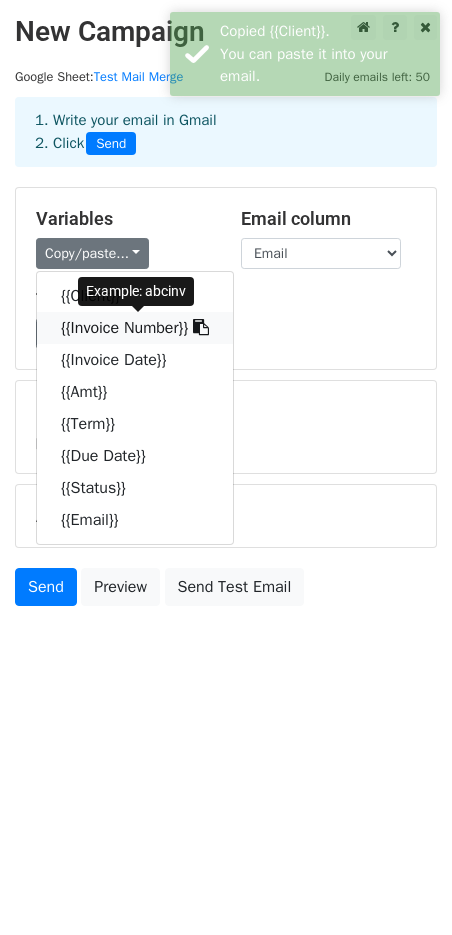 click at bounding box center [201, 327] 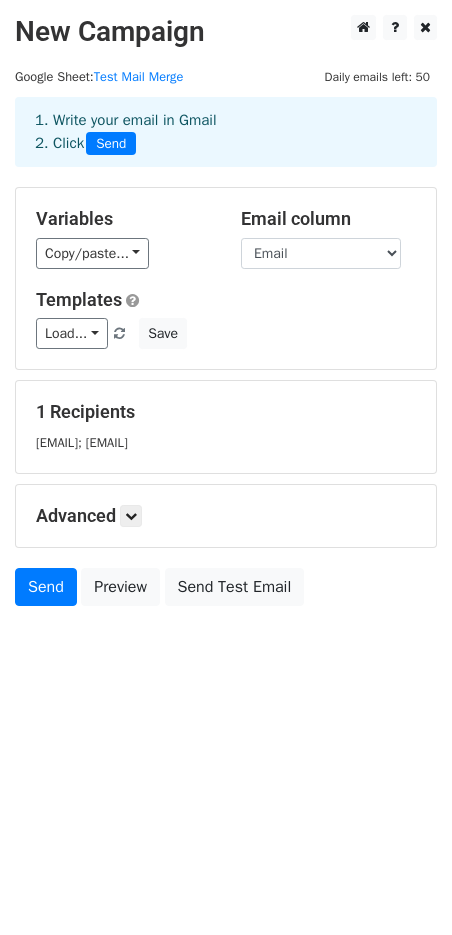 click on "Variables
Copy/paste...
{{Client}}
{{Invoice Number}}
{{Invoice Date}}
{{Amt}}
{{Term}}
{{Due Date}}
{{Status}}
{{Email}}
Email column
Client
Invoice Number
Invoice Date
Amt
Term
Due Date
Status
Email
Templates
Load...
No templates saved
Save" at bounding box center (226, 278) 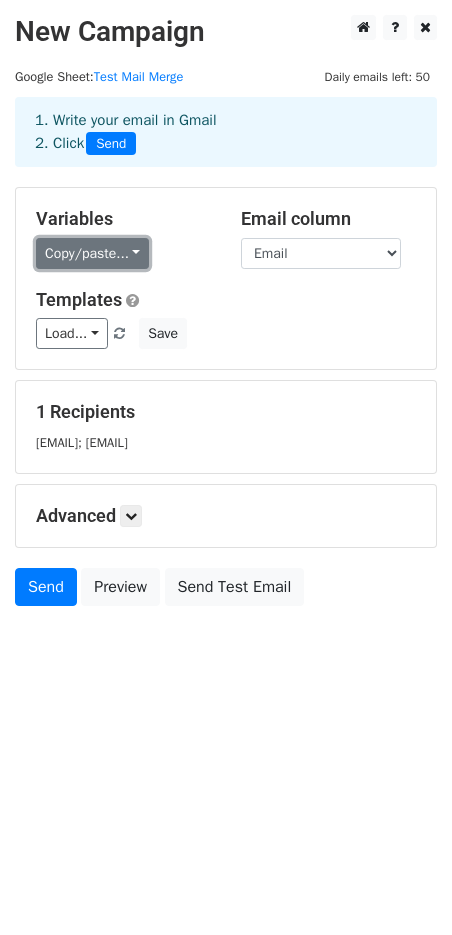 click on "Copy/paste..." at bounding box center [92, 253] 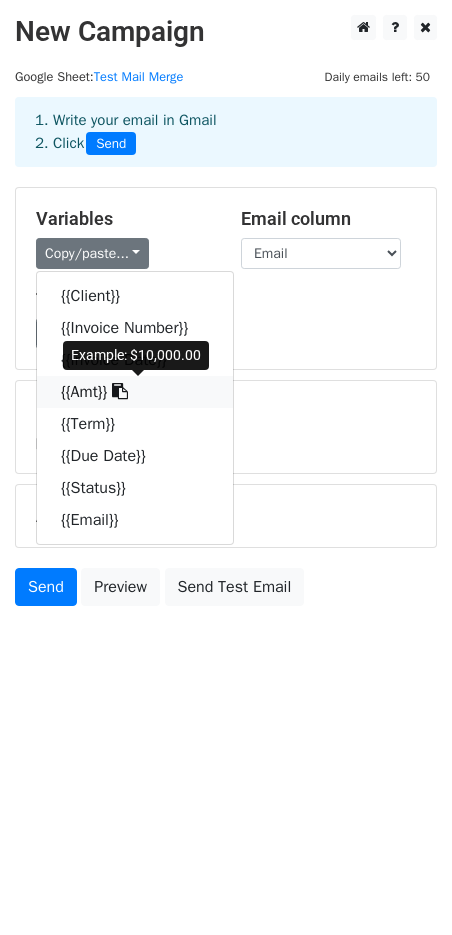 click at bounding box center [120, 391] 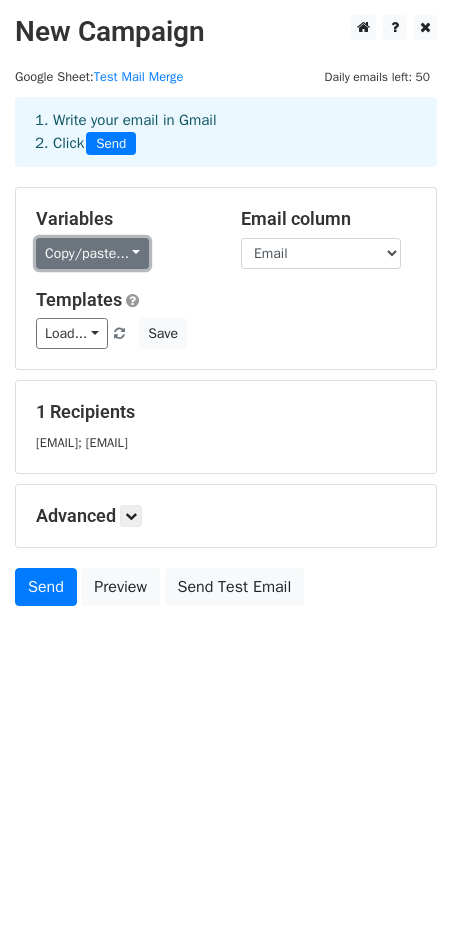 click on "Copy/paste..." at bounding box center [92, 253] 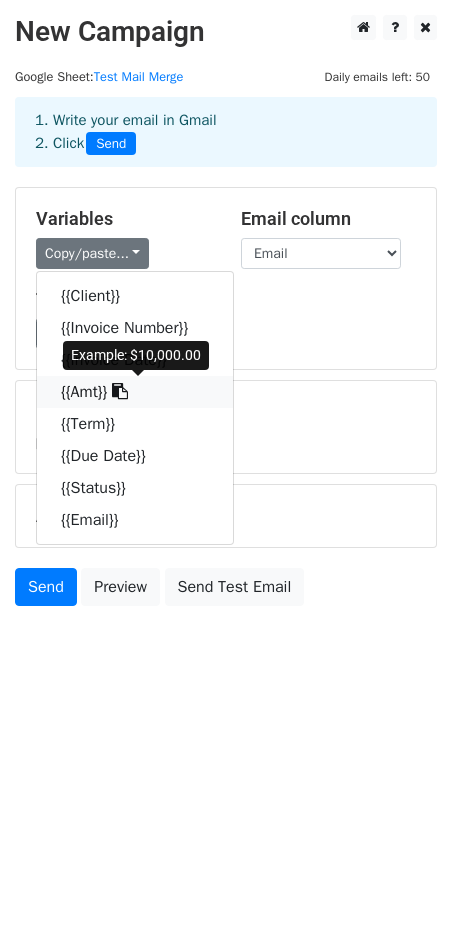 click on "{{Amt}}" at bounding box center (135, 392) 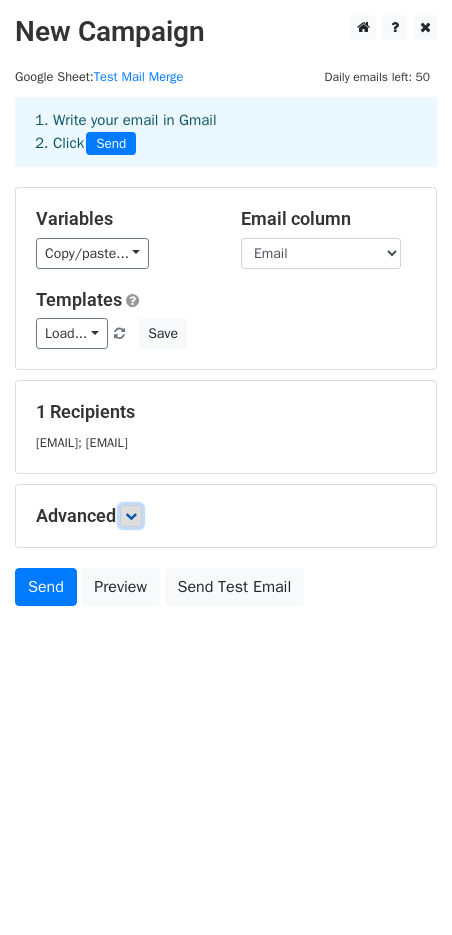click at bounding box center (131, 516) 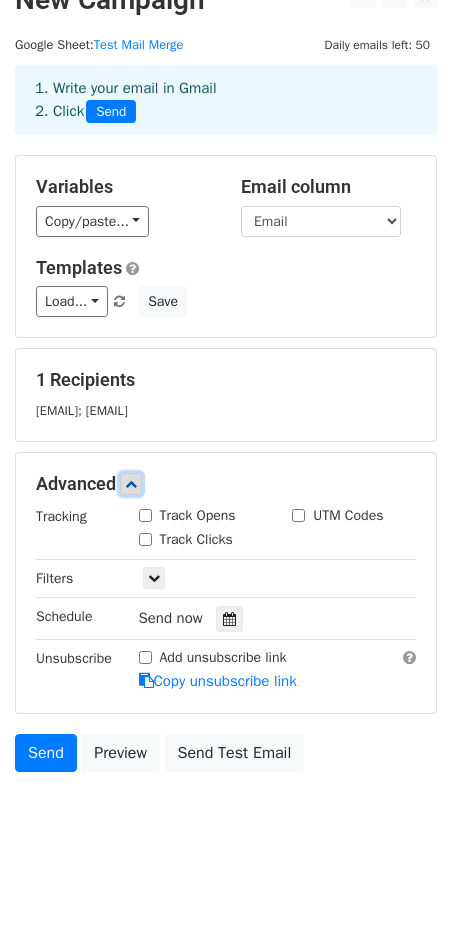 scroll, scrollTop: 38, scrollLeft: 0, axis: vertical 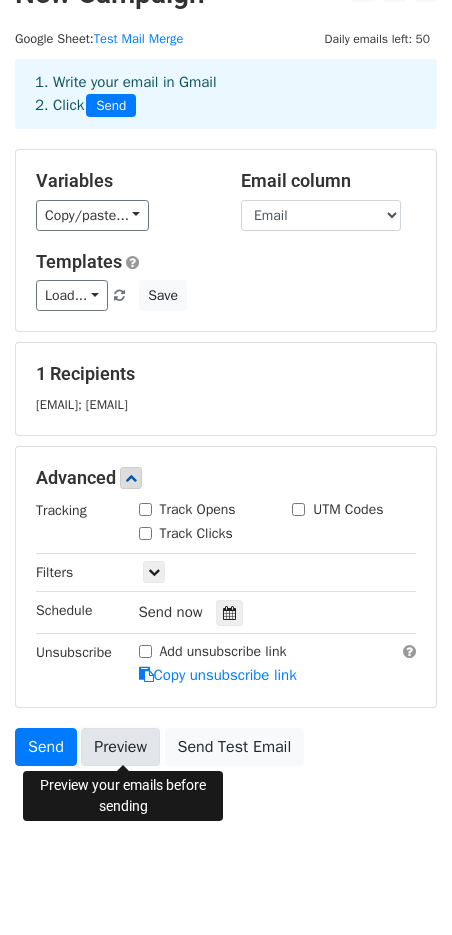 click on "Preview" at bounding box center (120, 747) 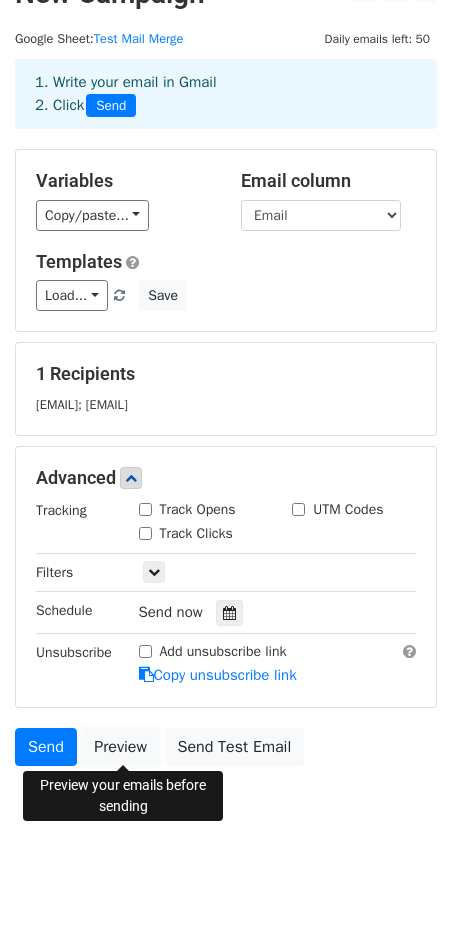 scroll, scrollTop: 0, scrollLeft: 0, axis: both 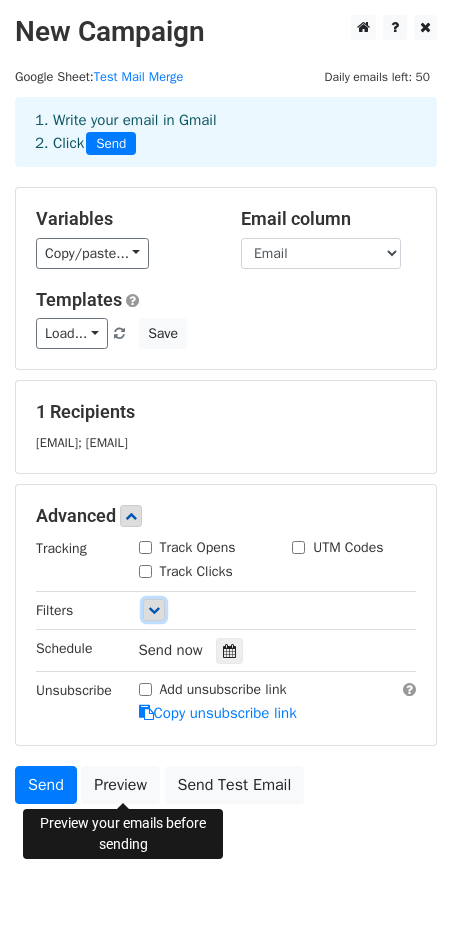 click at bounding box center (154, 610) 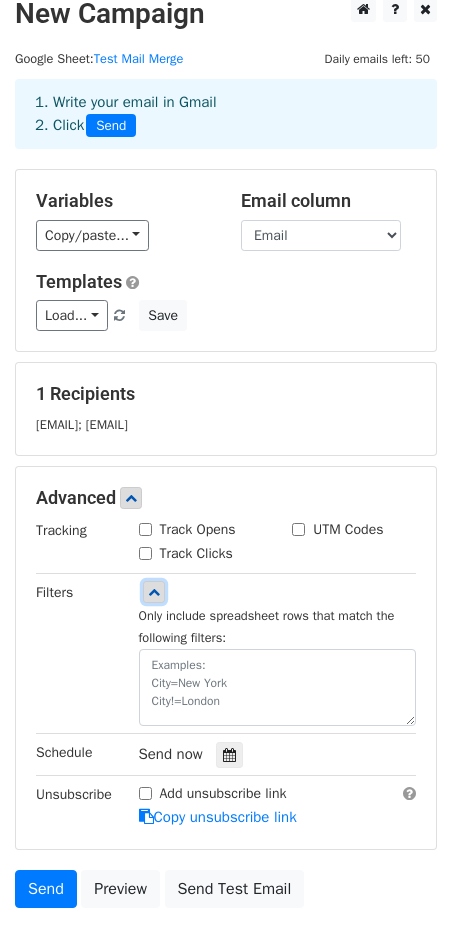 scroll, scrollTop: 20, scrollLeft: 0, axis: vertical 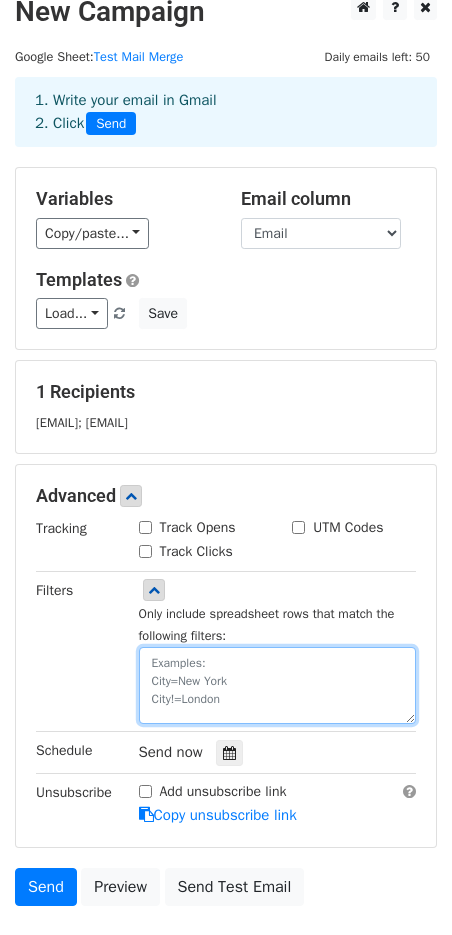 click at bounding box center (278, 685) 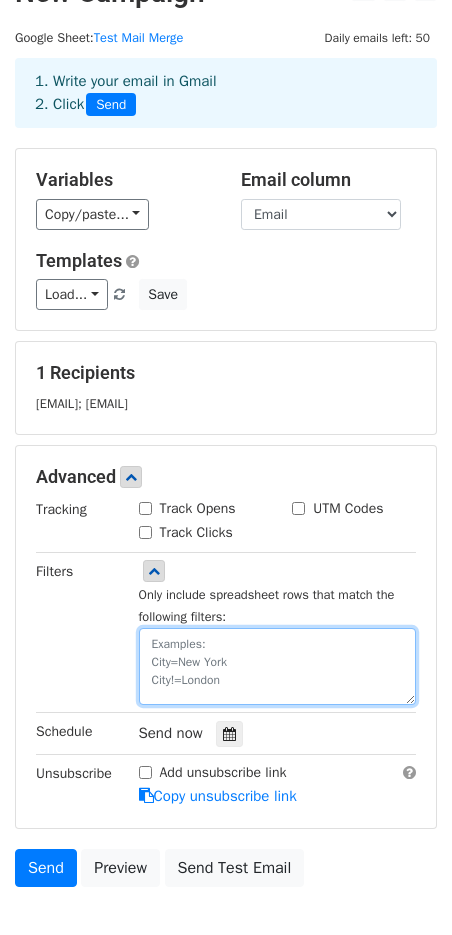 click at bounding box center (278, 666) 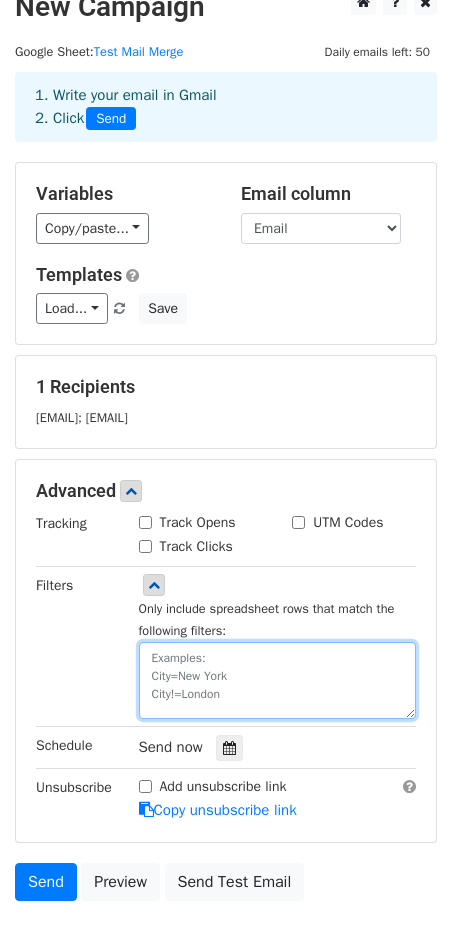 scroll, scrollTop: 23, scrollLeft: 0, axis: vertical 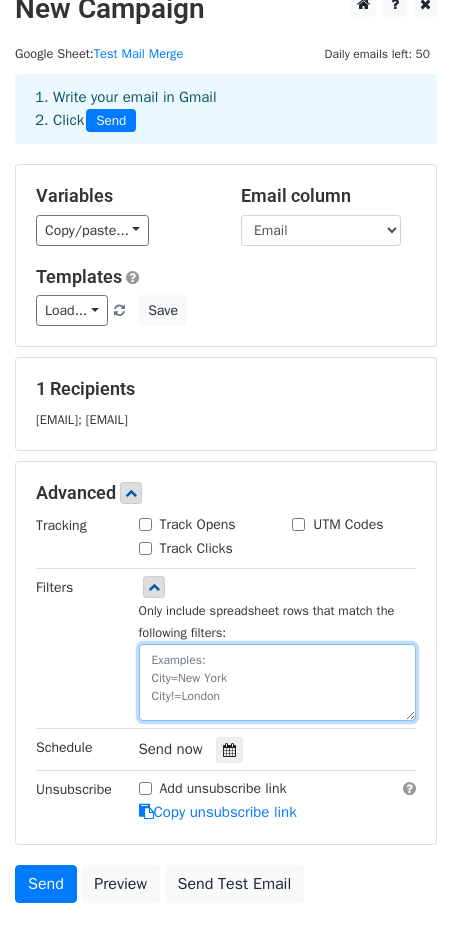 drag, startPoint x: 151, startPoint y: 658, endPoint x: 226, endPoint y: 684, distance: 79.37884 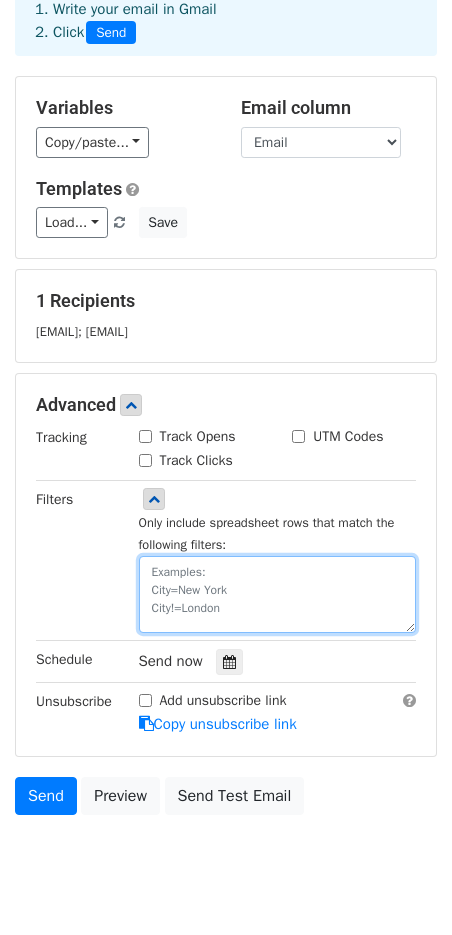 scroll, scrollTop: 114, scrollLeft: 0, axis: vertical 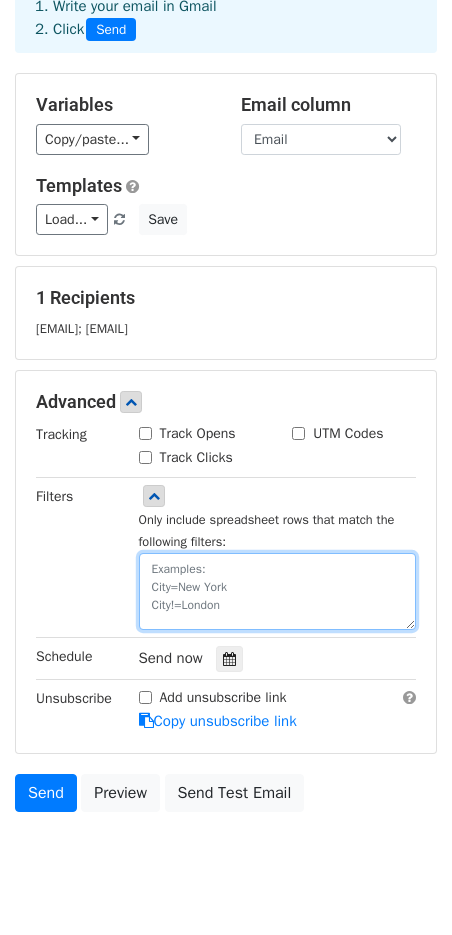click at bounding box center [278, 591] 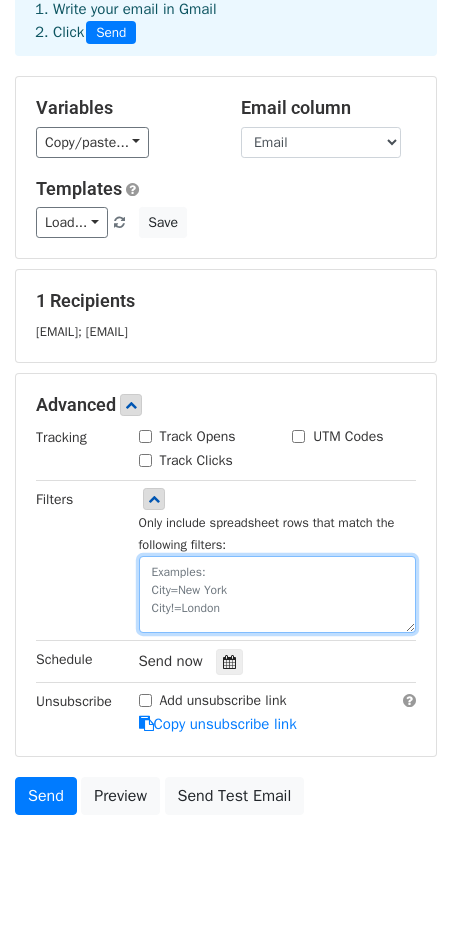 scroll, scrollTop: 113, scrollLeft: 0, axis: vertical 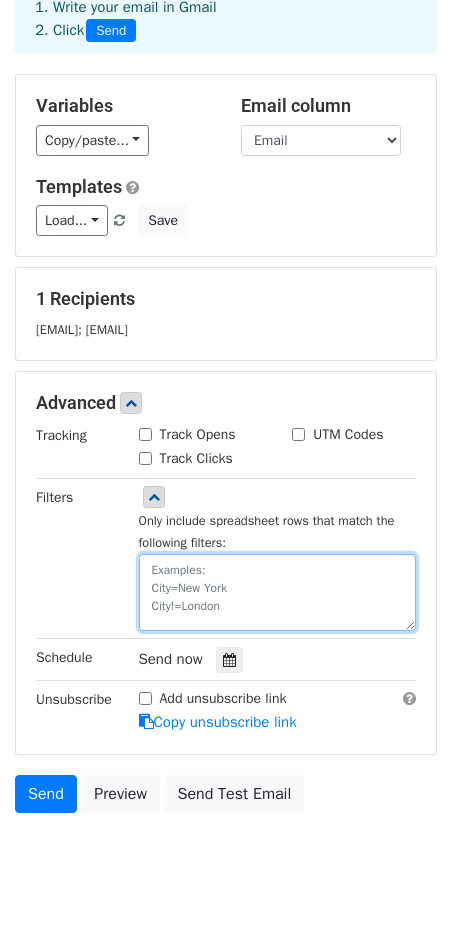 click at bounding box center (278, 592) 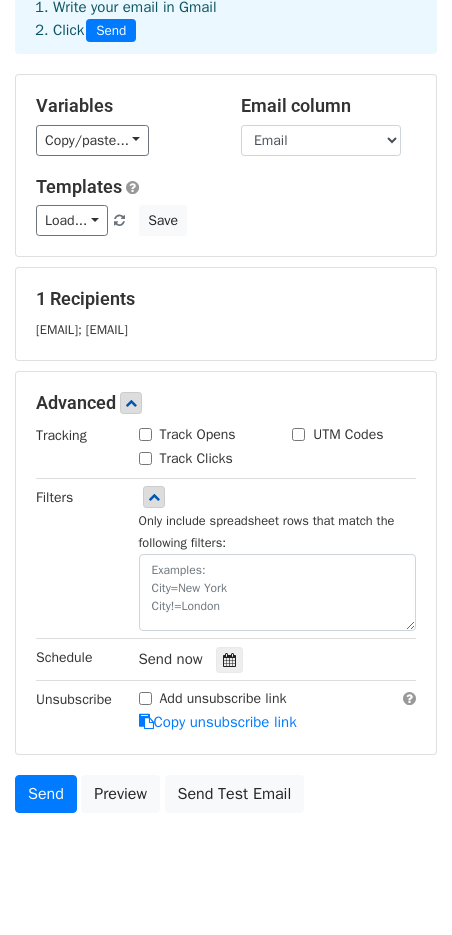 click at bounding box center [119, 221] 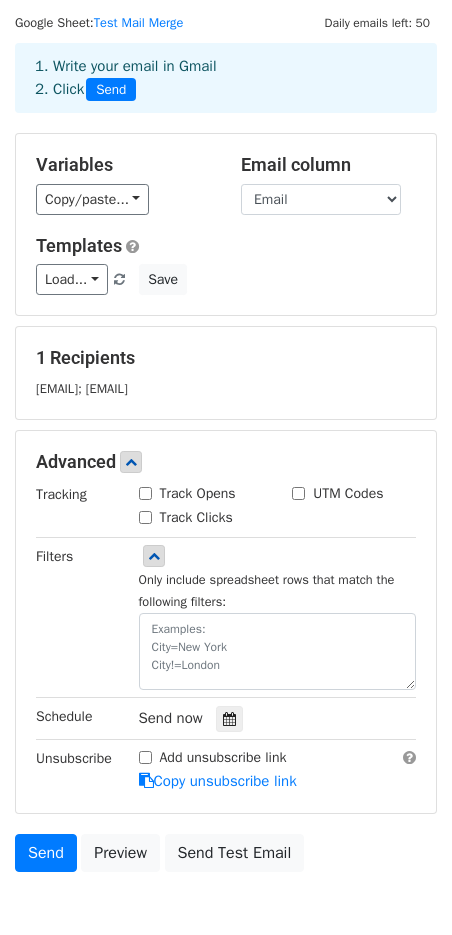 scroll, scrollTop: 0, scrollLeft: 0, axis: both 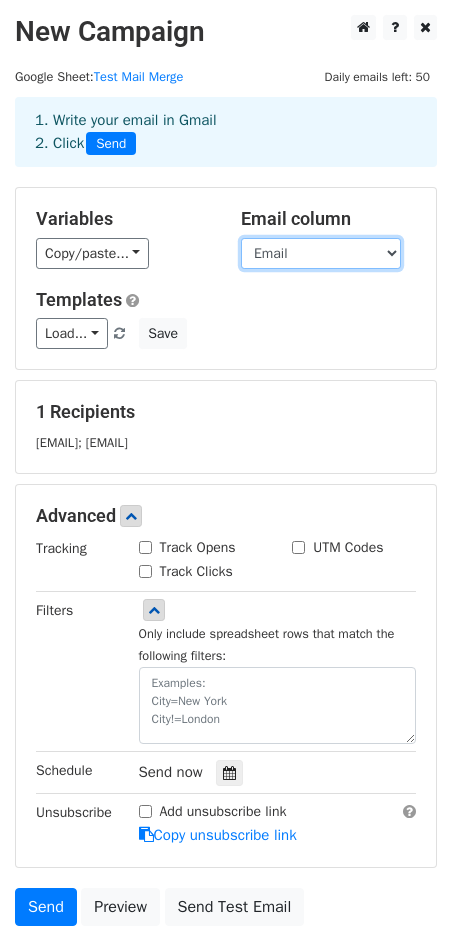 click on "Client
Invoice Number
Invoice Date
Amt
Term
Due Date
Status
Email" at bounding box center [321, 253] 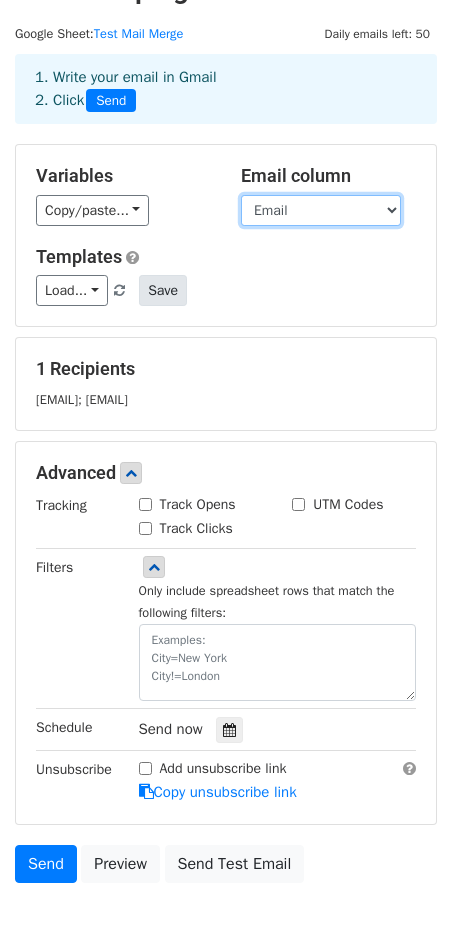 scroll, scrollTop: 44, scrollLeft: 0, axis: vertical 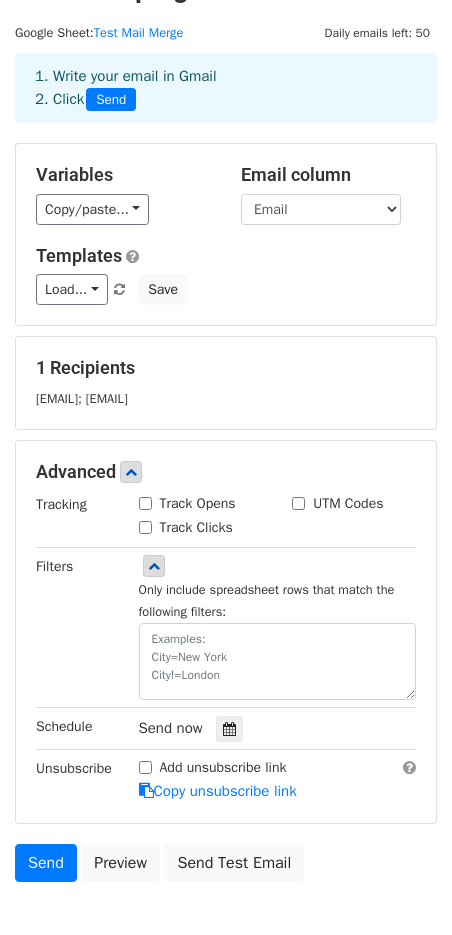 click on "nina.ton@epsilo.io; yennhitonnguyen@gmail.com" at bounding box center [82, 399] 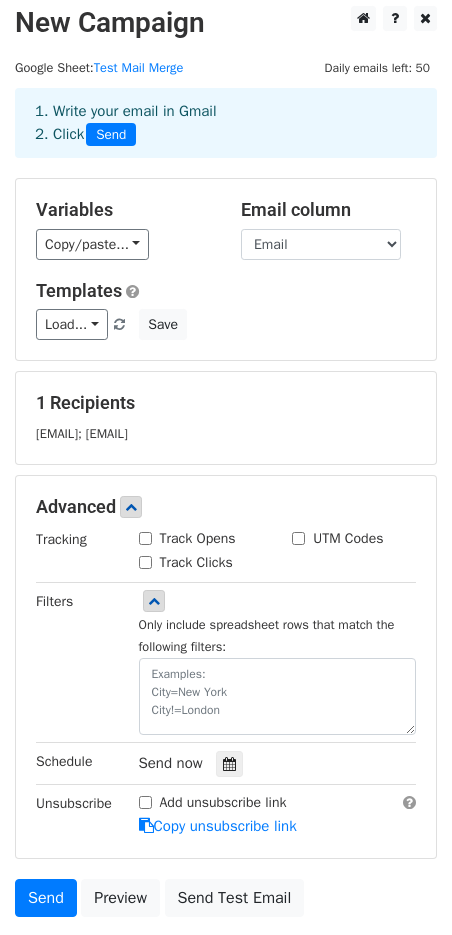 scroll, scrollTop: 0, scrollLeft: 0, axis: both 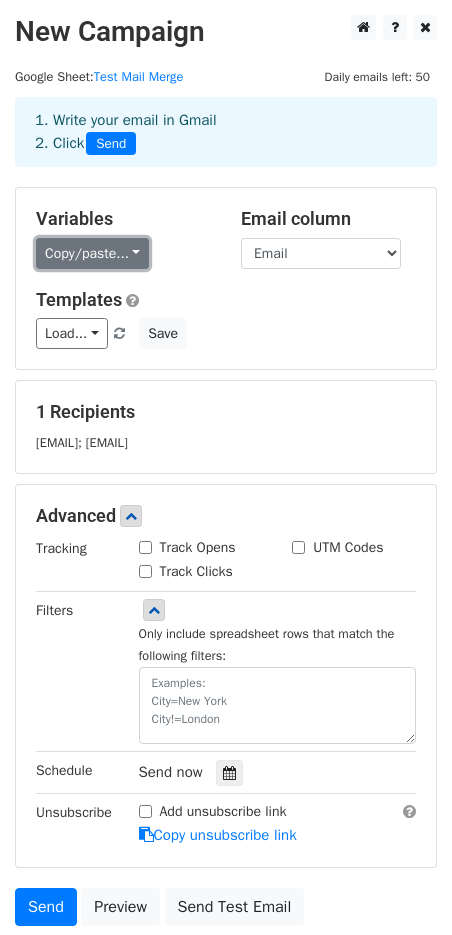 click on "Copy/paste..." at bounding box center [92, 253] 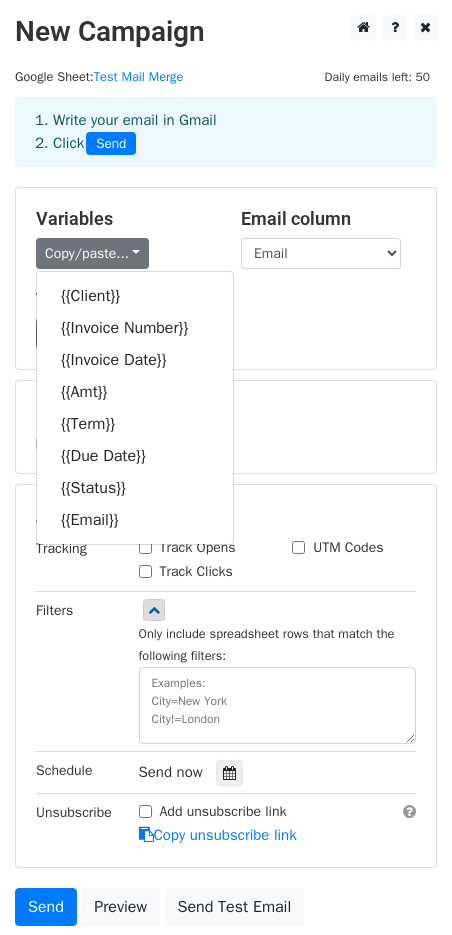 click on "Variables
Copy/paste...
{{Client}}
{{Invoice Number}}
{{Invoice Date}}
{{Amt}}
{{Term}}
{{Due Date}}
{{Status}}
{{Email}}" at bounding box center [123, 238] 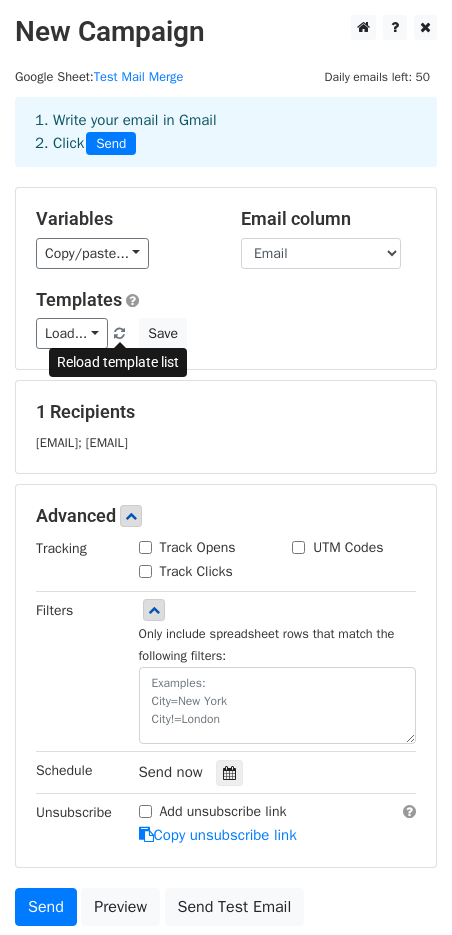 click at bounding box center (119, 334) 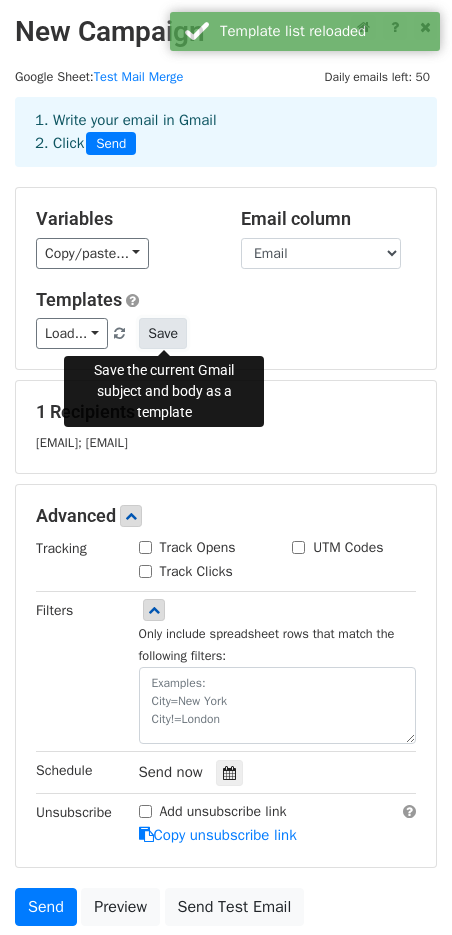 click on "Save" at bounding box center (163, 333) 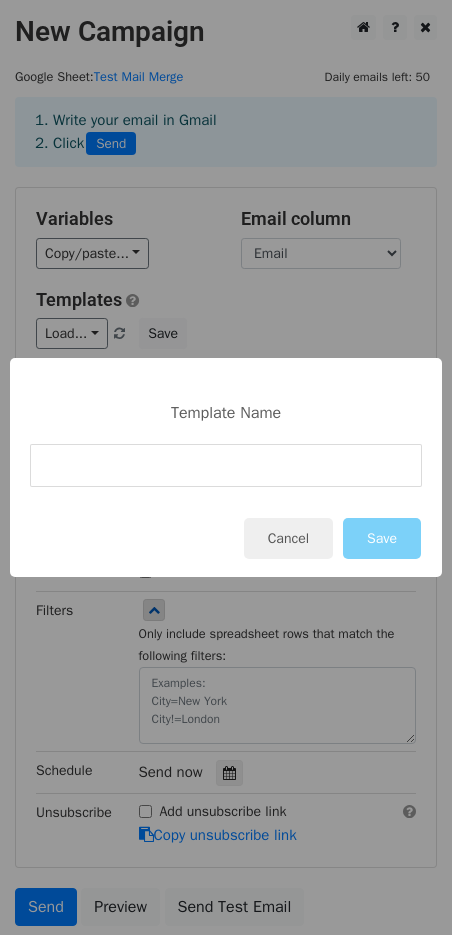 click at bounding box center [226, 465] 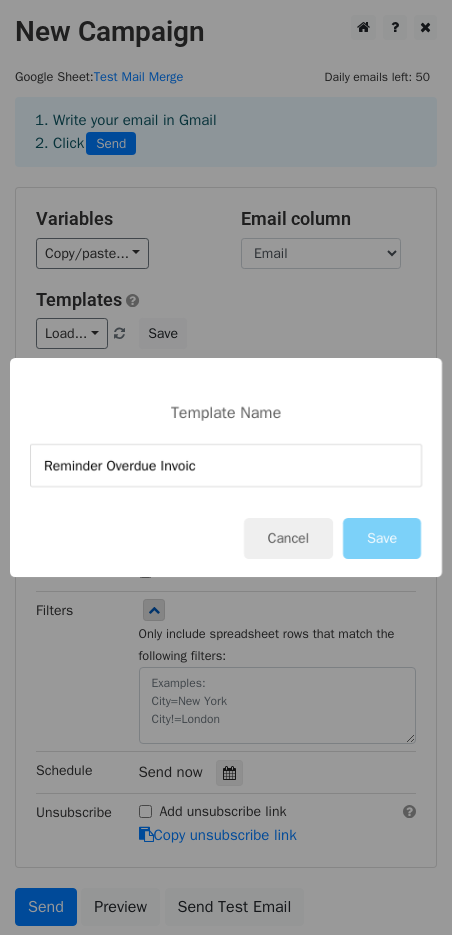 type on "Reminder Overdue Invoice" 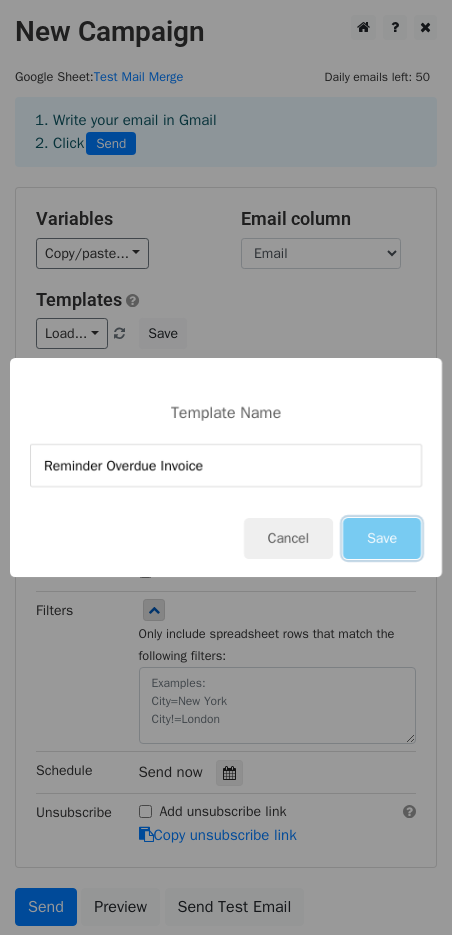 click on "Save" at bounding box center [382, 538] 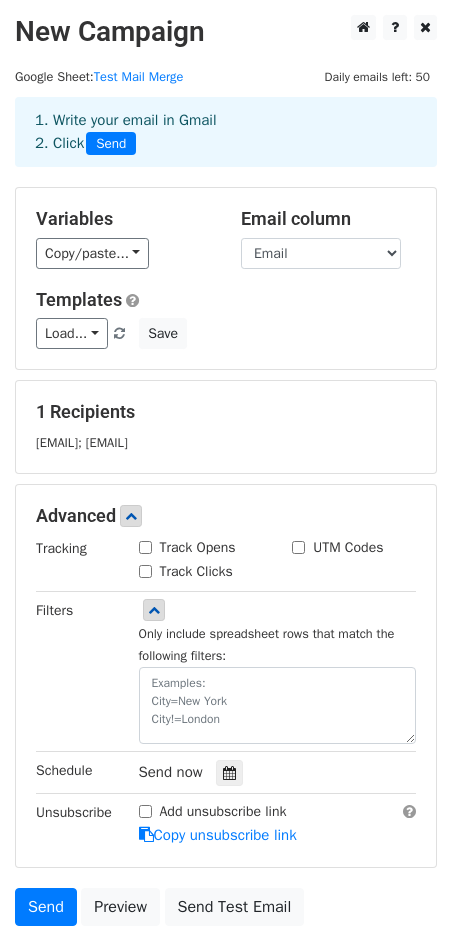 click on "Load...
No templates saved
Save" at bounding box center [226, 333] 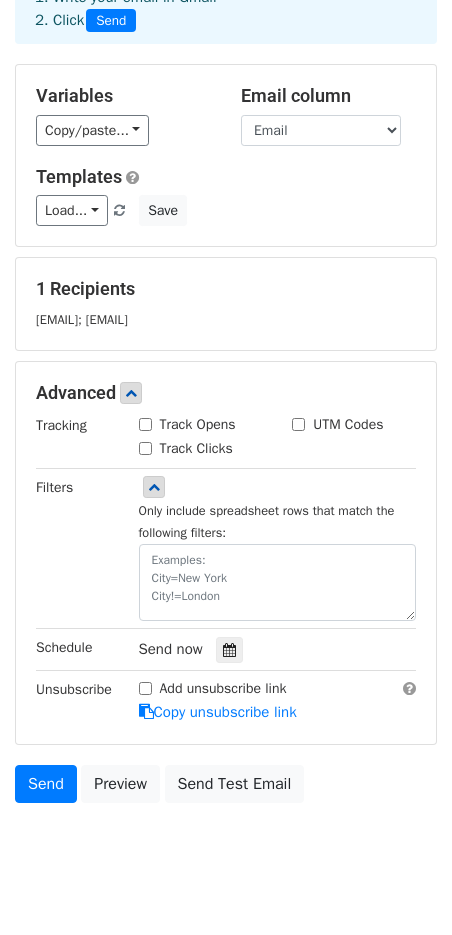 scroll, scrollTop: 144, scrollLeft: 0, axis: vertical 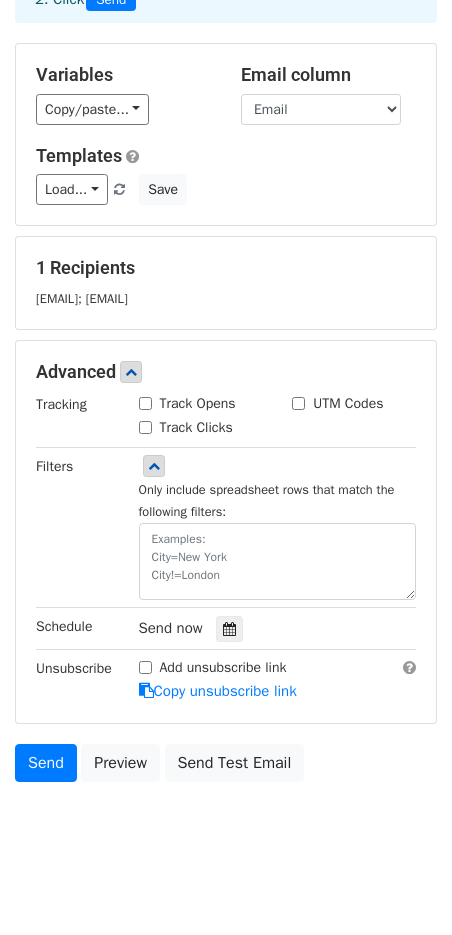 click on "Track Opens" at bounding box center (145, 403) 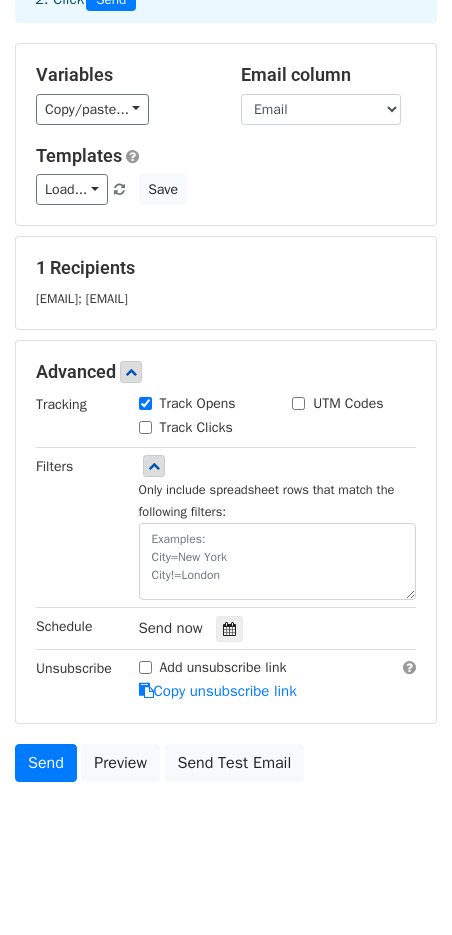 scroll, scrollTop: 160, scrollLeft: 0, axis: vertical 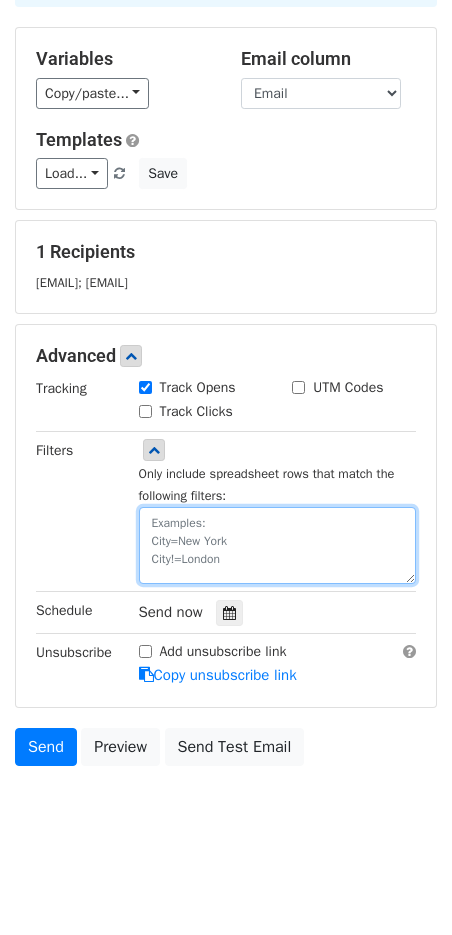click at bounding box center [278, 545] 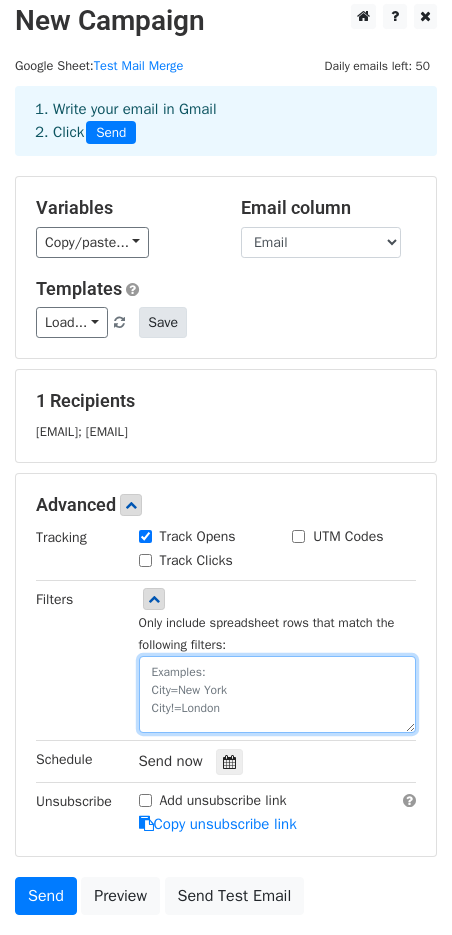 scroll, scrollTop: 0, scrollLeft: 0, axis: both 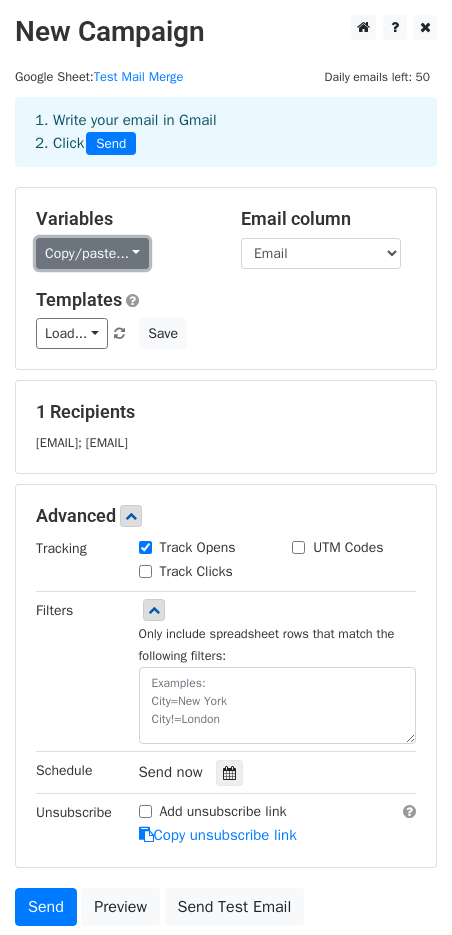 click on "Copy/paste..." at bounding box center [92, 253] 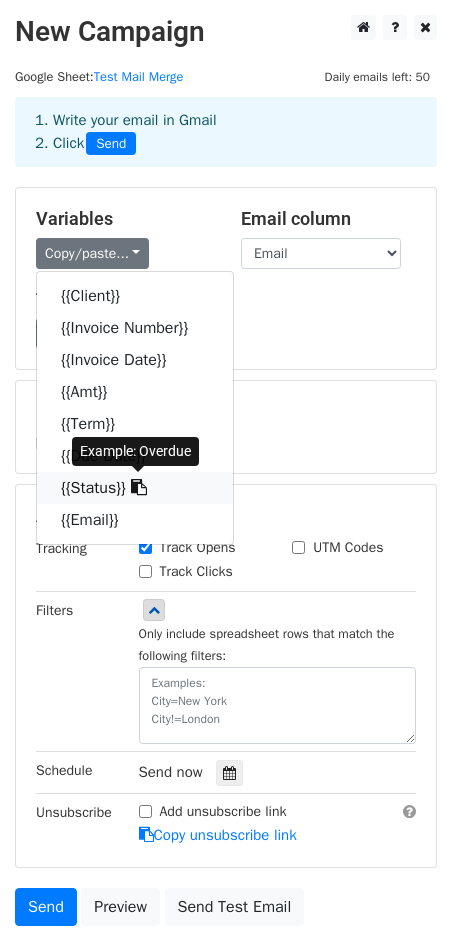 click on "{{Status}}" at bounding box center [135, 488] 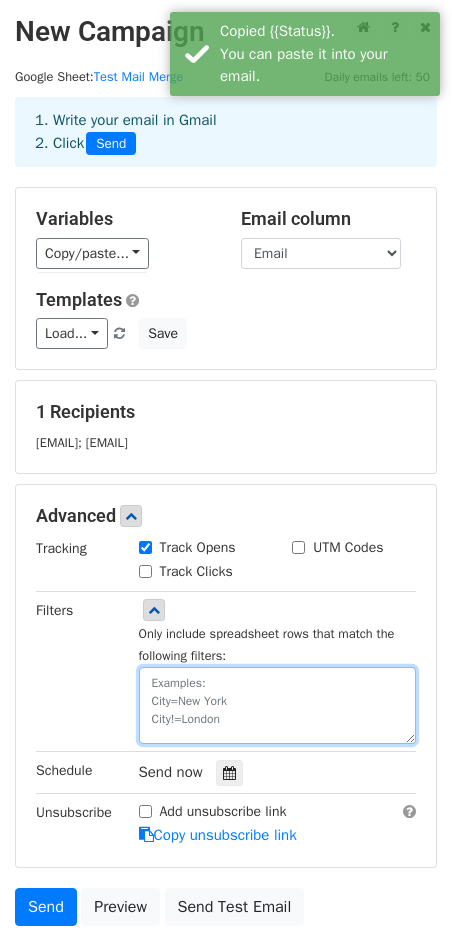 click at bounding box center [278, 705] 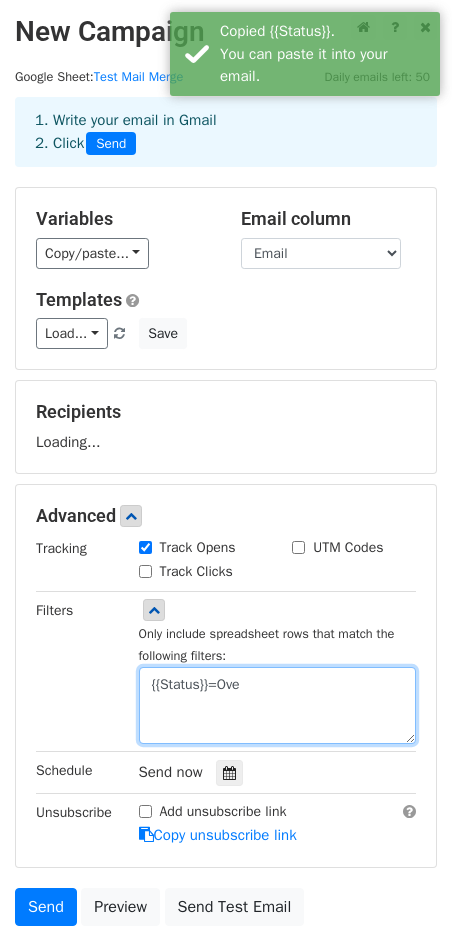 scroll, scrollTop: 149, scrollLeft: 0, axis: vertical 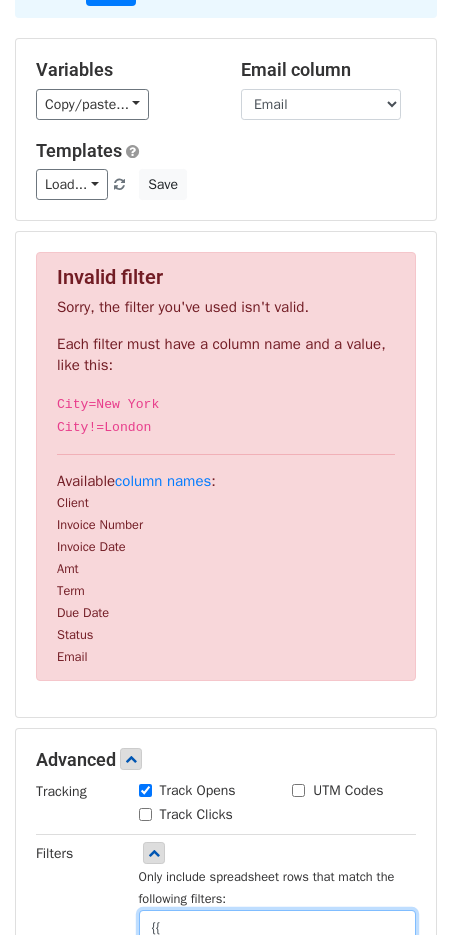 type on "{" 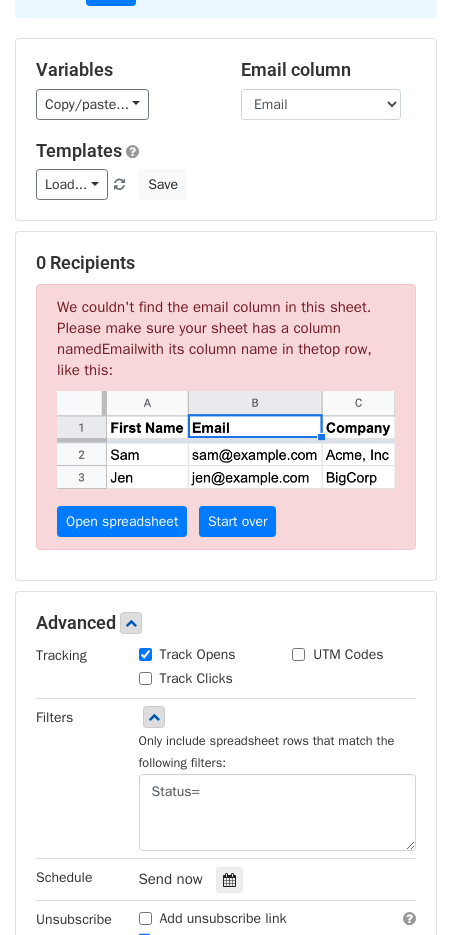 click on "0 Recipients
We couldn't find the email column in this sheet. Please make sure your sheet has a column named  Email  with its column name in the  top row , like this:
Open spreadsheet
Start over" at bounding box center [226, 406] 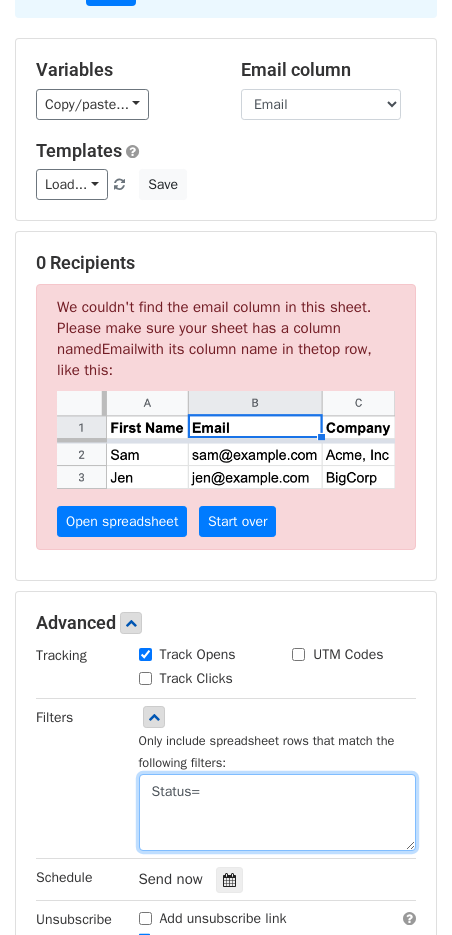 click on "Status=" at bounding box center (278, 812) 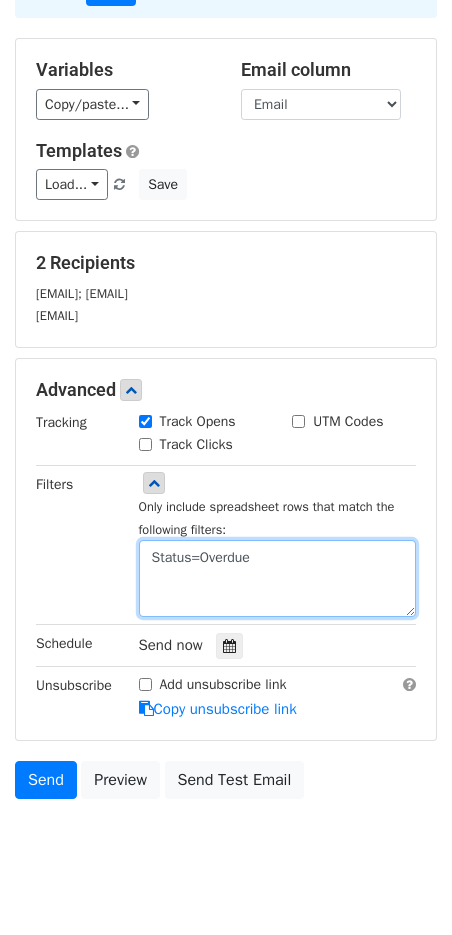 scroll, scrollTop: 182, scrollLeft: 0, axis: vertical 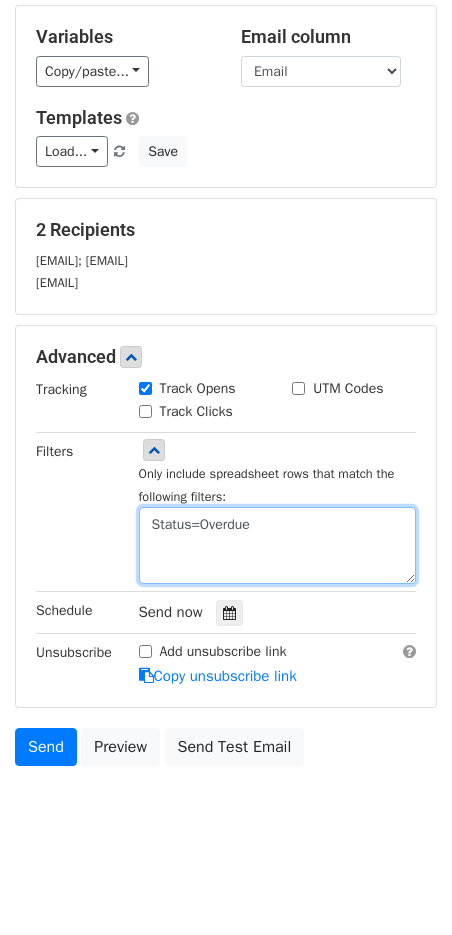click on "Status=Overdue" at bounding box center (278, 545) 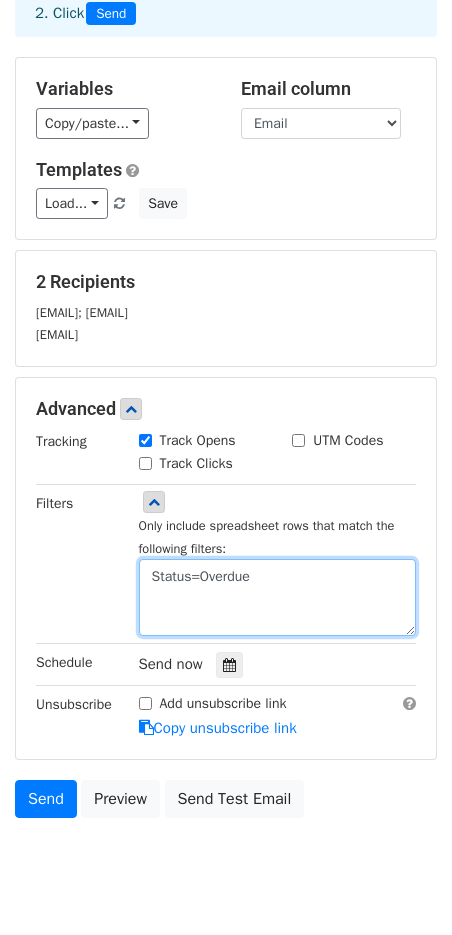scroll, scrollTop: 0, scrollLeft: 0, axis: both 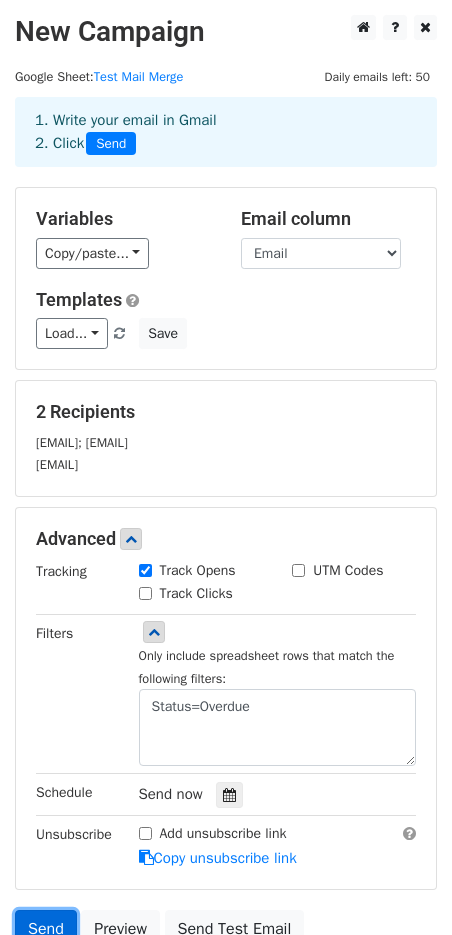 click on "Send" at bounding box center [46, 929] 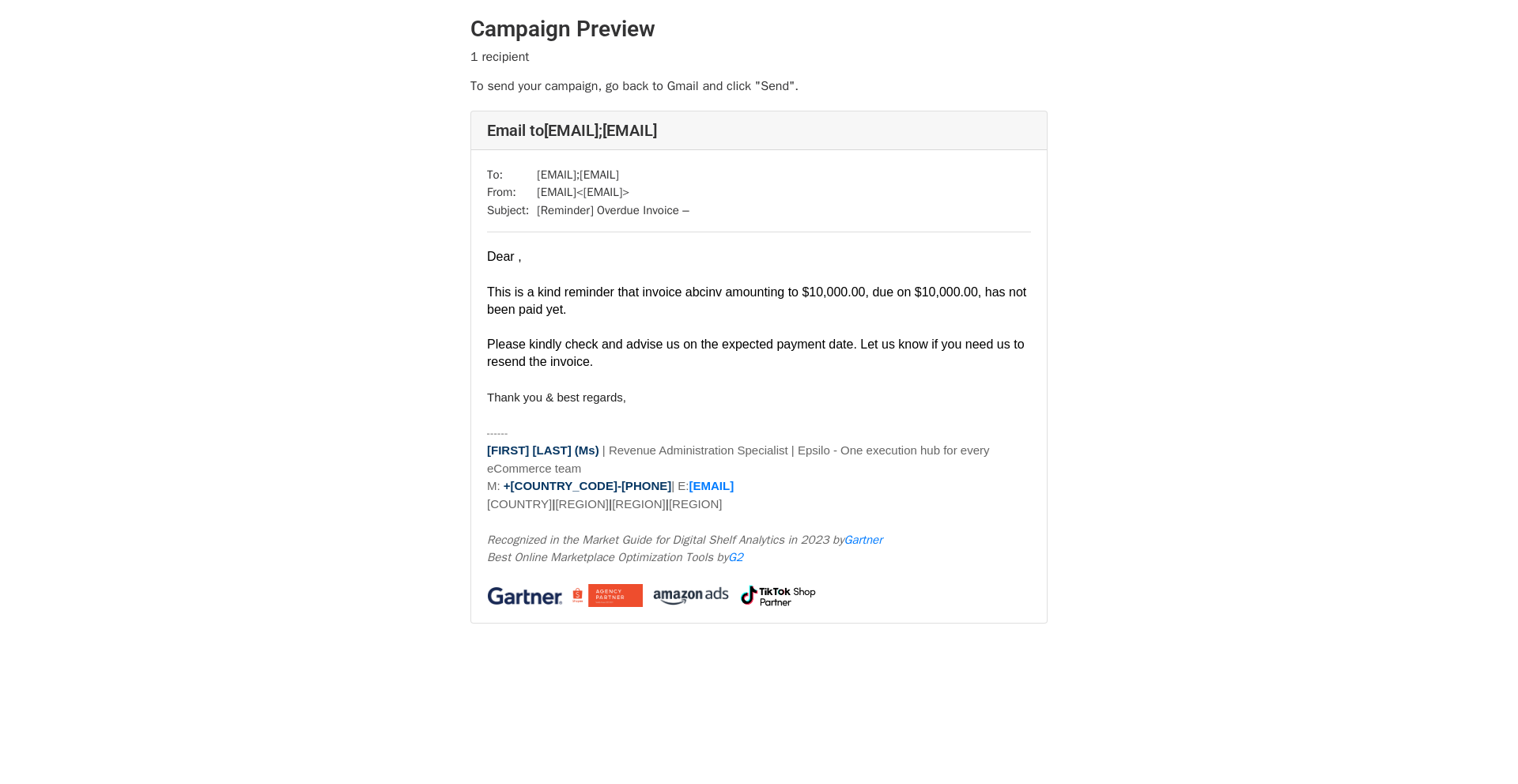 scroll, scrollTop: 0, scrollLeft: 0, axis: both 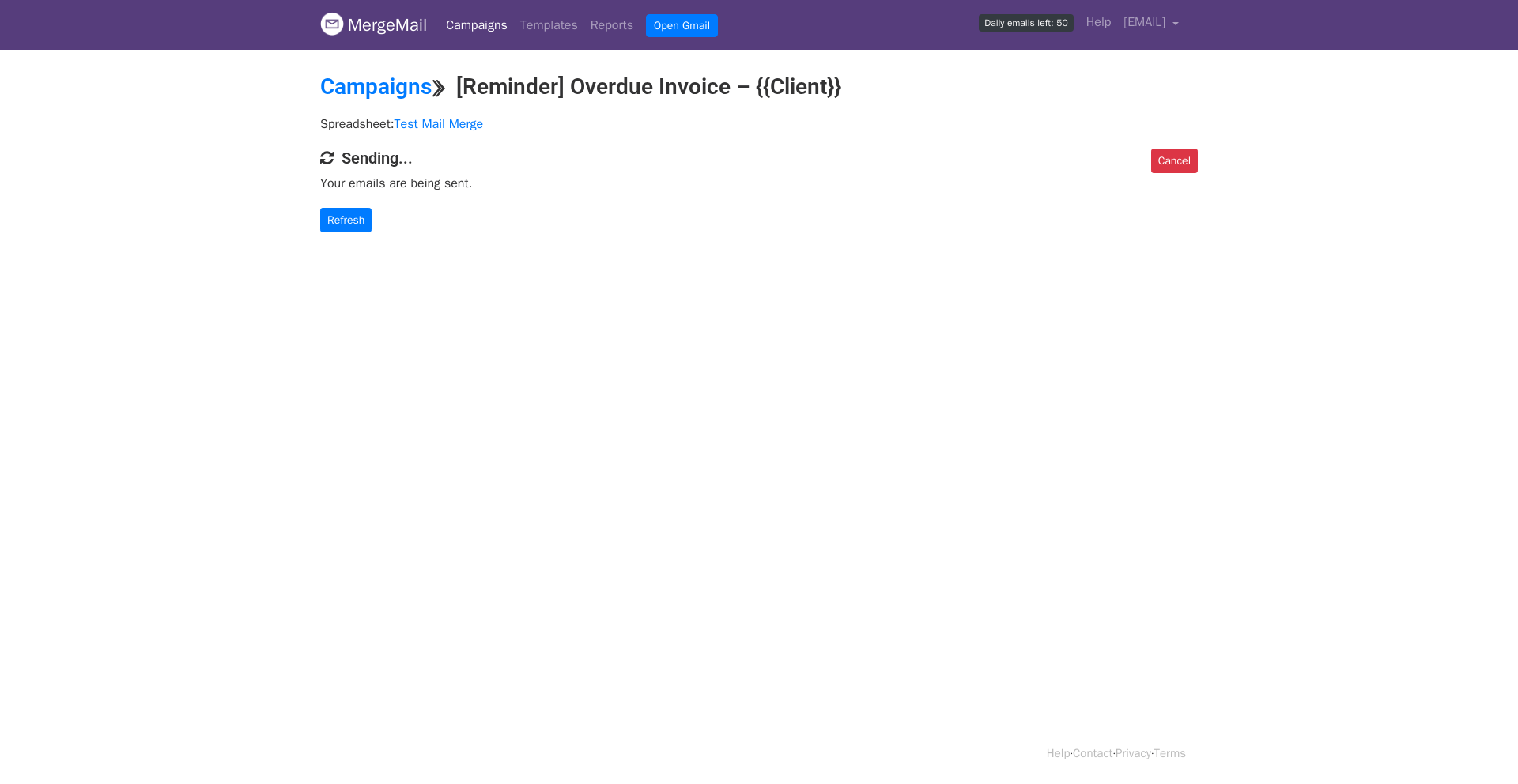 click on "MergeMail
Campaigns
Templates
Reports
Open Gmail
Daily emails left: 50
Help
[EMAIL]
Account
Unsubscribes
Integrations
Notification Settings
Sign out
New Features
You're all caught up!
Scheduled Campaigns
Schedule your emails to be sent later.
Read more
Account Reports
View reports across all of your campaigns to find highly-engaged recipients and to see which templates and campaigns have the most clicks and opens.
Read more
View my reports
Template Editor
Create beautiful emails using our powerful template editor.
Read more
View my templates
Campaigns
⟫
[Reminder] Overdue Invoice – {{Client}}
Spreadsheet:
Test Mail Merge
Cancel
Sending...
Your emails are being sent.
Refresh
Help
·
Contact
·
Privacy" at bounding box center (759, 392) 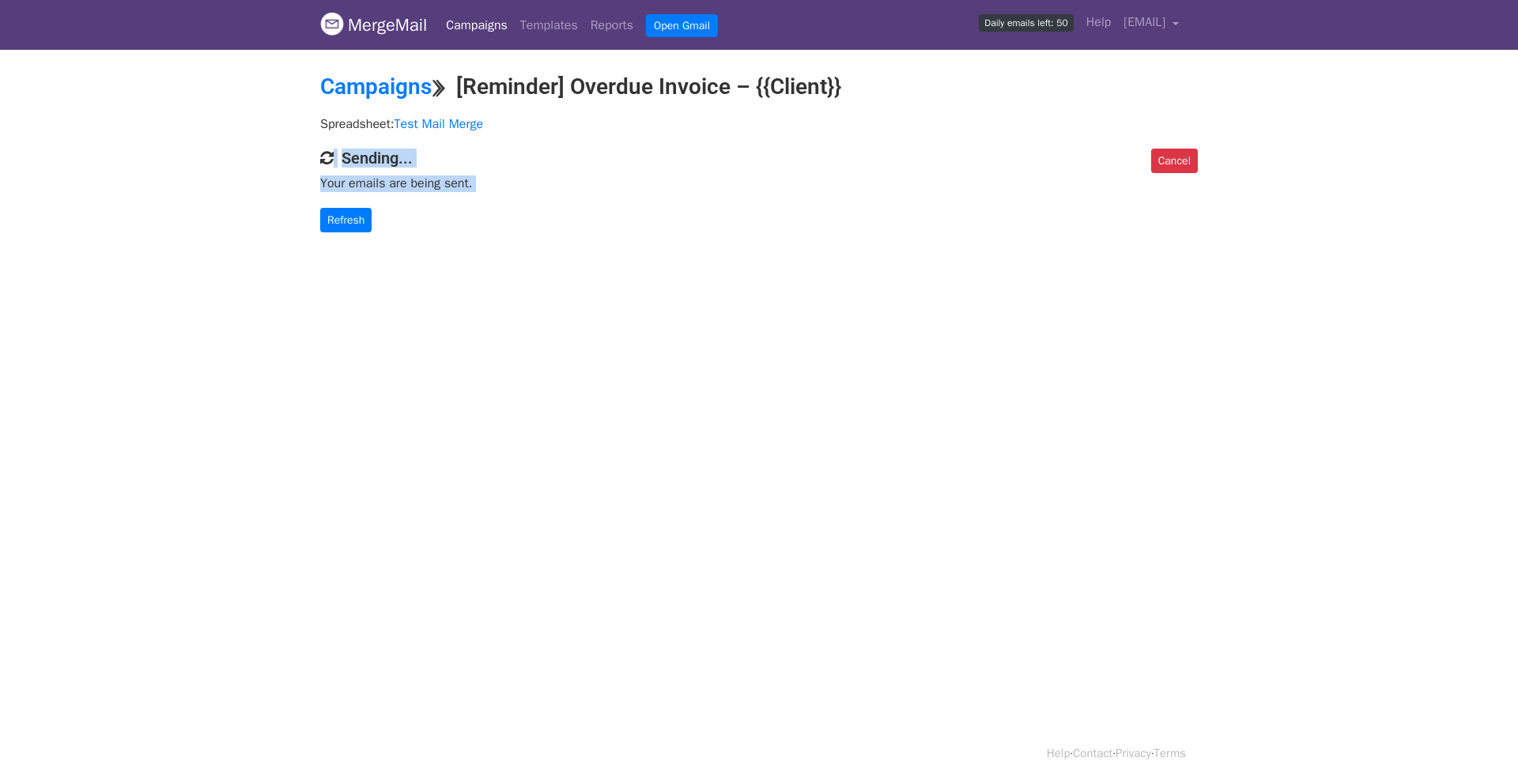 drag, startPoint x: 315, startPoint y: 160, endPoint x: 505, endPoint y: 202, distance: 194.58674 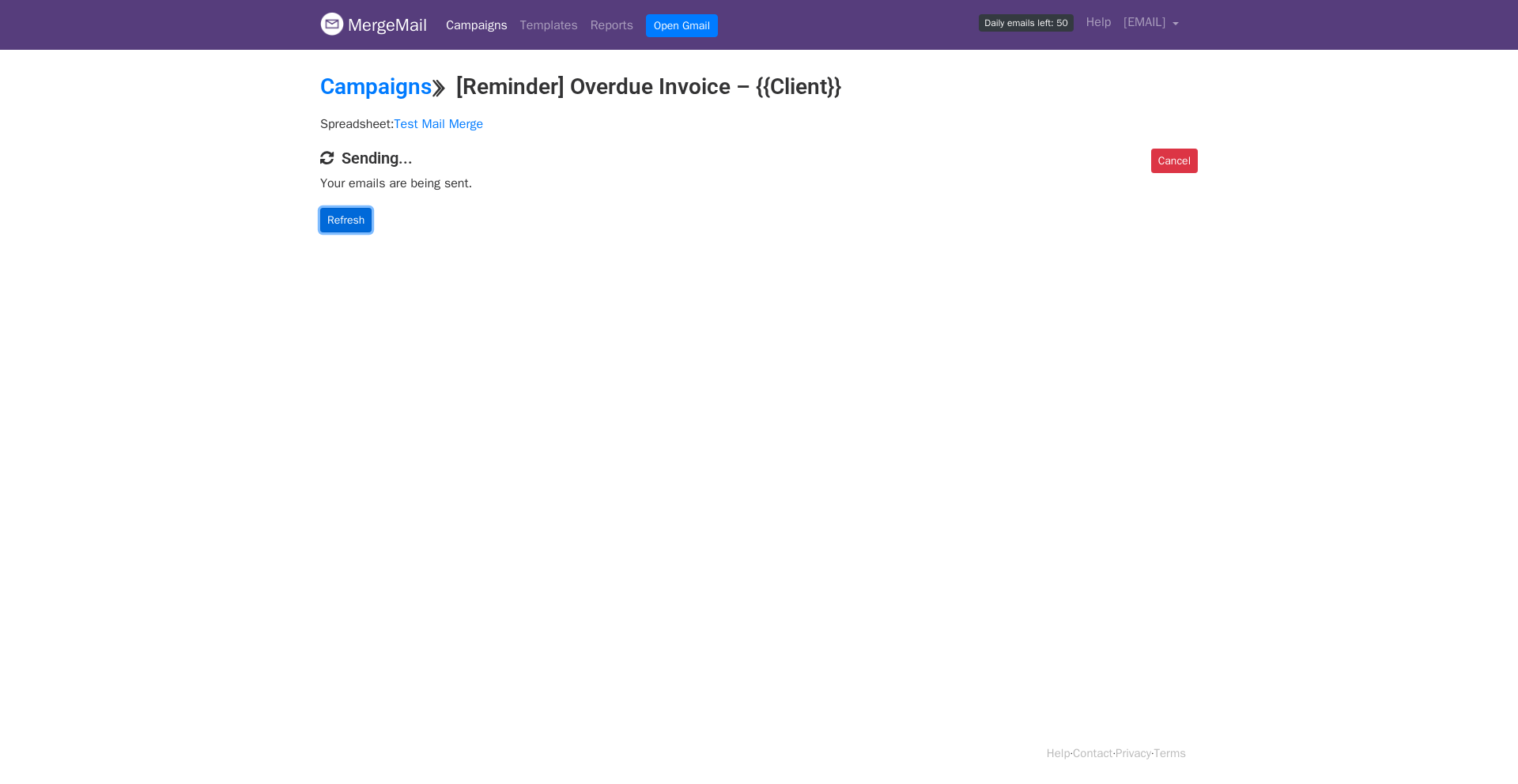 click on "Refresh" at bounding box center (346, 220) 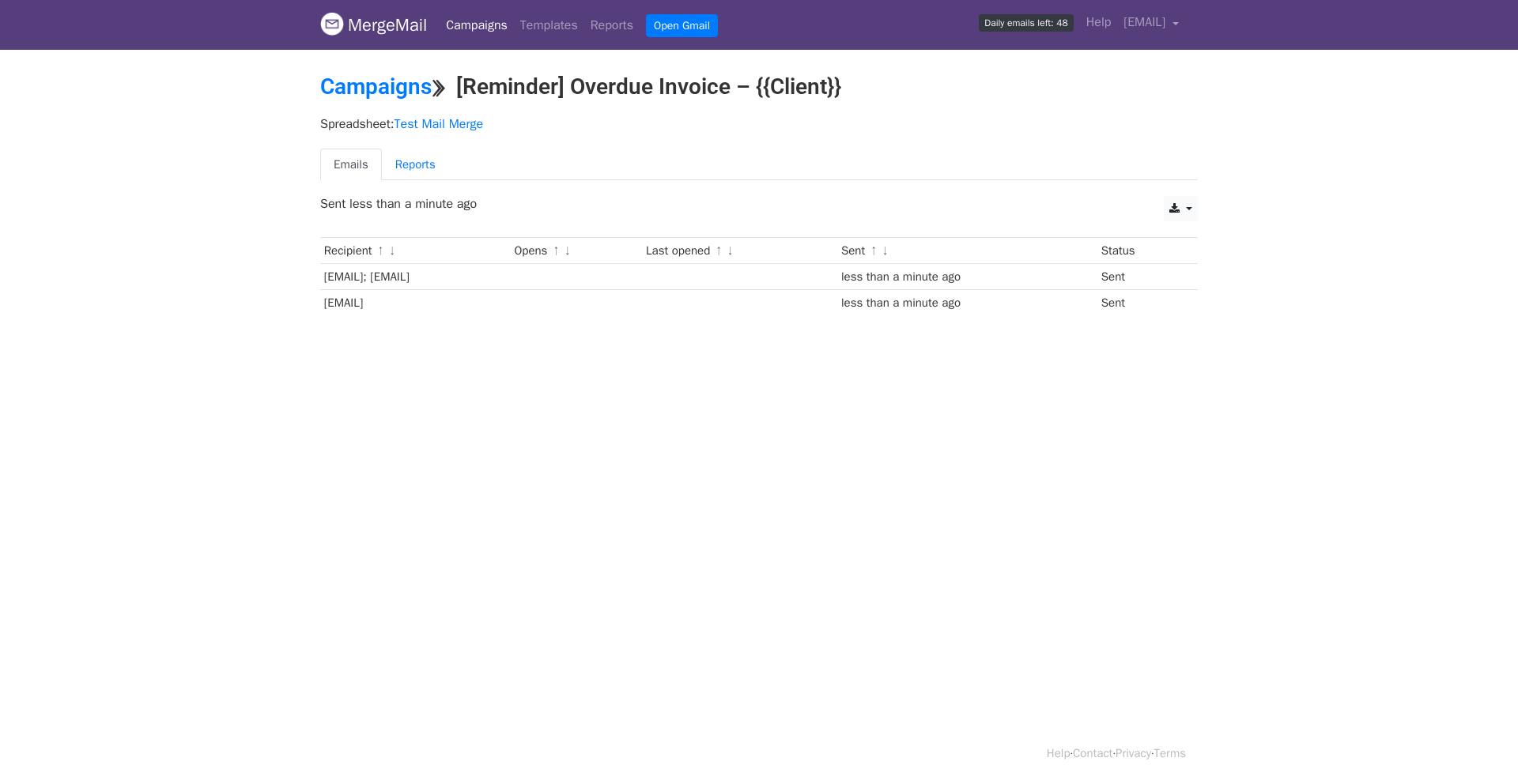 scroll, scrollTop: 0, scrollLeft: 0, axis: both 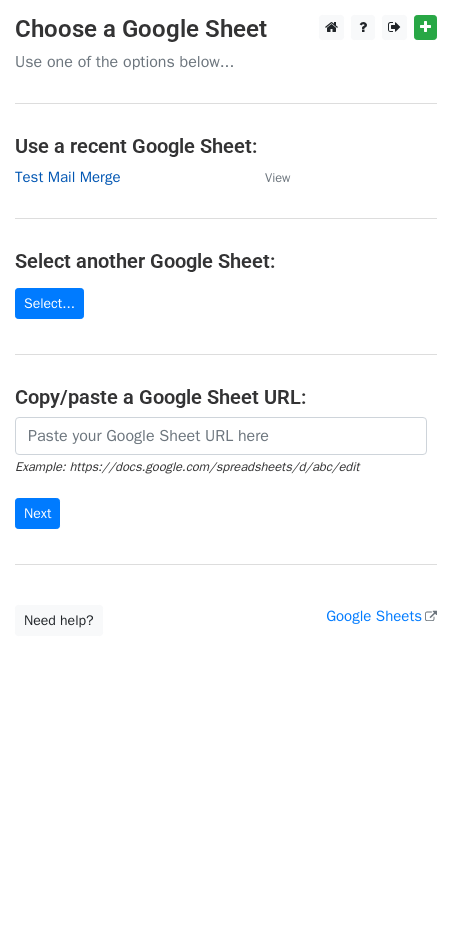 click on "Test Mail Merge" at bounding box center (67, 177) 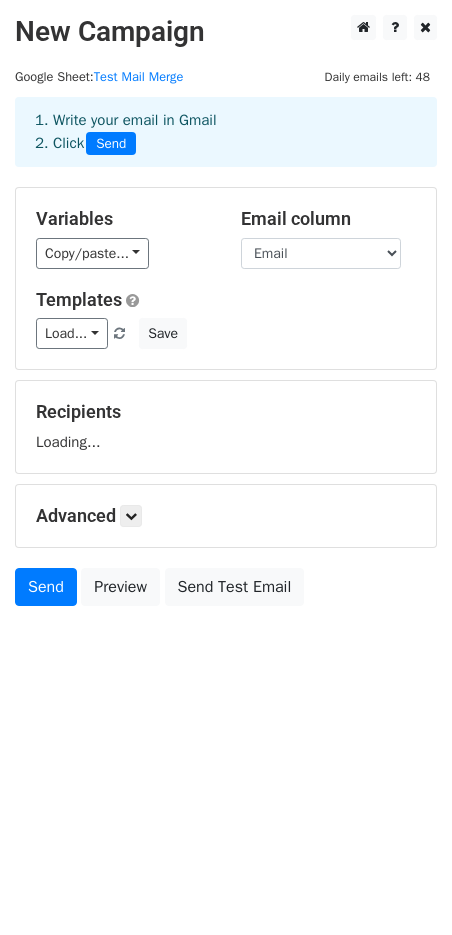 scroll, scrollTop: 0, scrollLeft: 0, axis: both 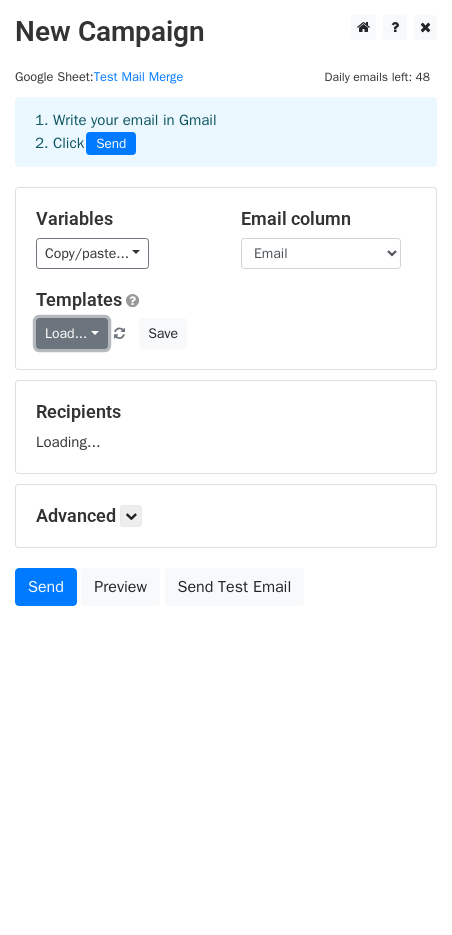 click on "Load..." at bounding box center [72, 333] 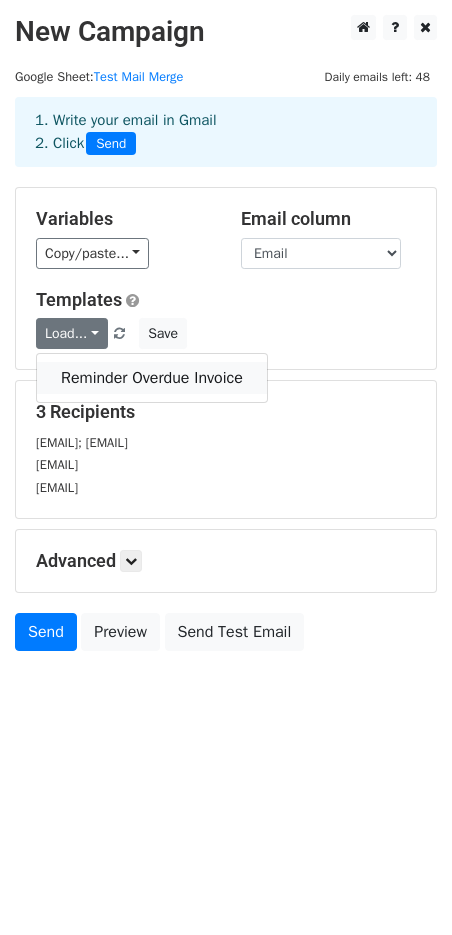 click on "Reminder Overdue Invoice" at bounding box center (152, 378) 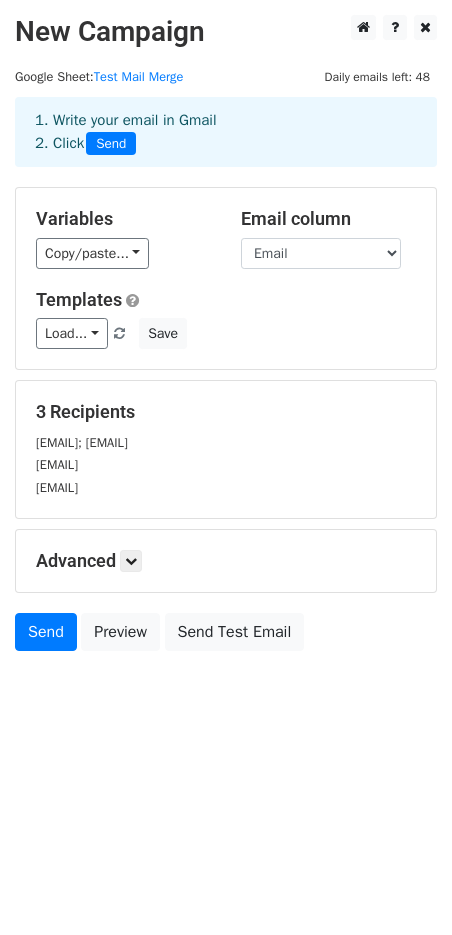 click on "Templates
Load...
Reminder Overdue Invoice
Save" at bounding box center (226, 319) 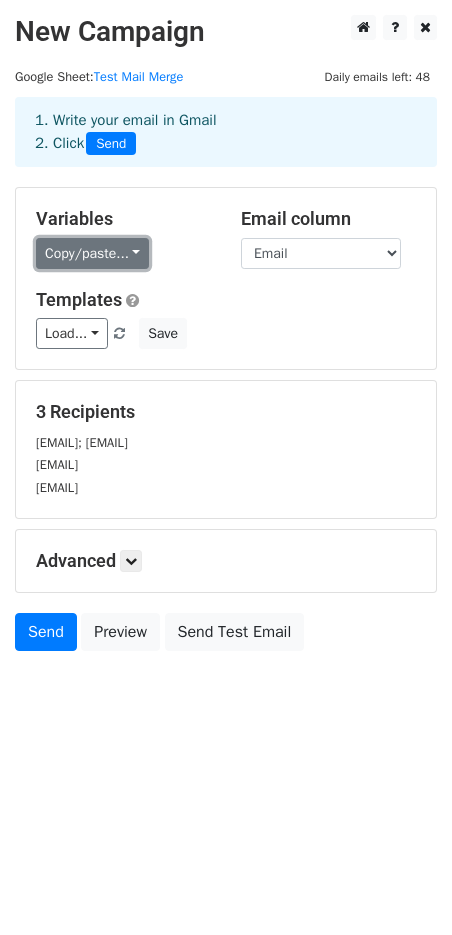 click on "Copy/paste..." at bounding box center (92, 253) 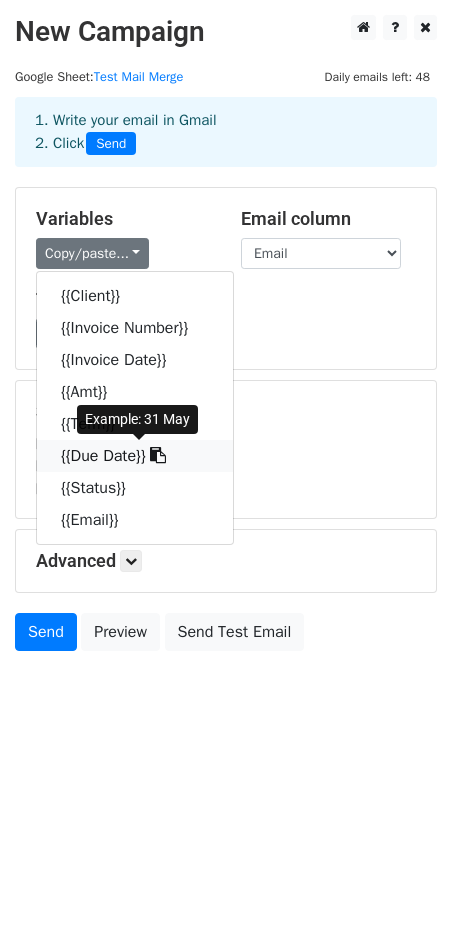 click at bounding box center (158, 455) 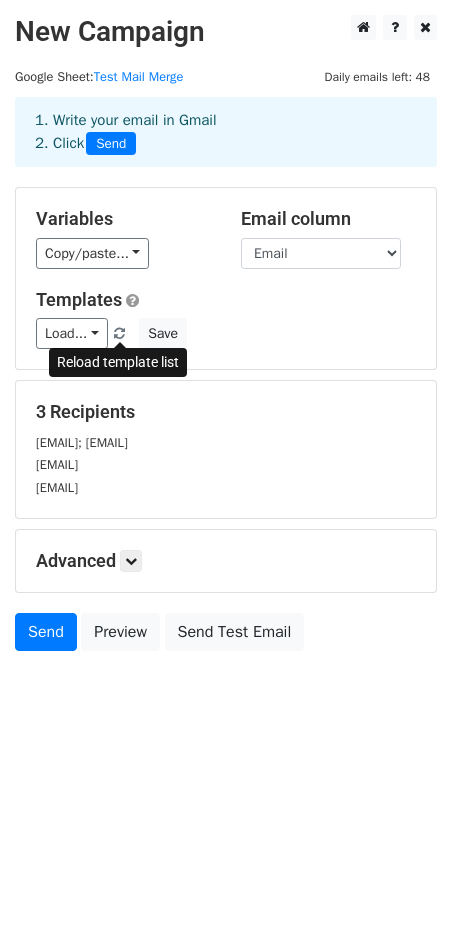 click at bounding box center [119, 334] 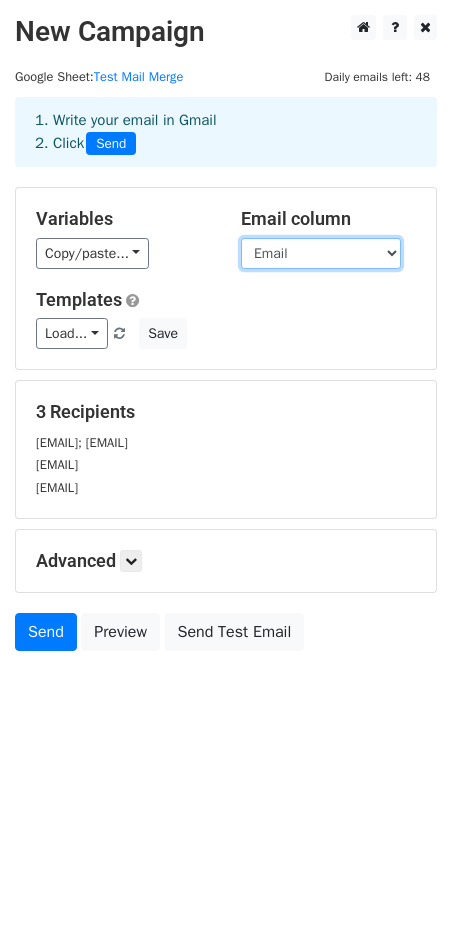 click on "Client
Invoice Number
Invoice Date
Amt
Term
Due Date
Status
Email" at bounding box center [321, 253] 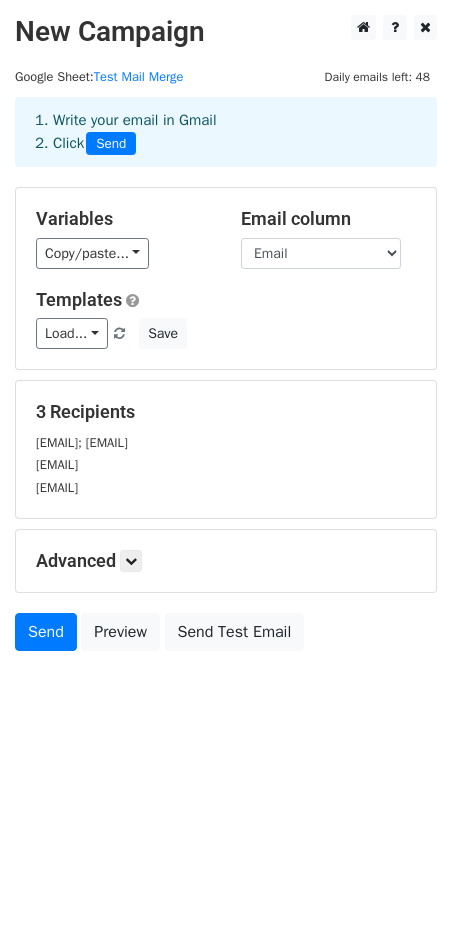 click on "Load...
Reminder Overdue Invoice
Save" at bounding box center [226, 333] 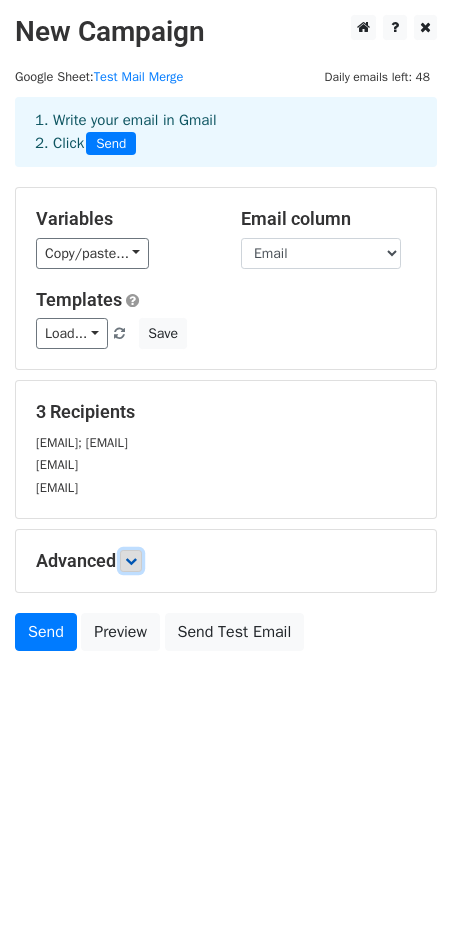 click at bounding box center [131, 561] 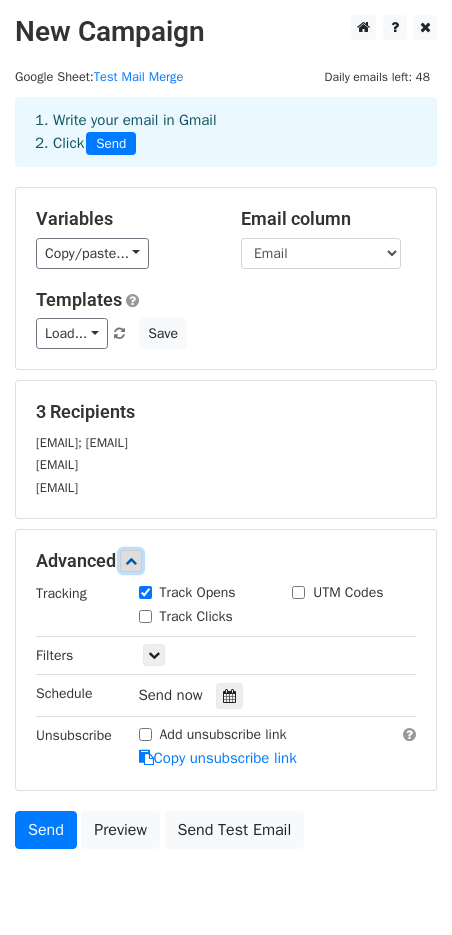 scroll, scrollTop: 83, scrollLeft: 0, axis: vertical 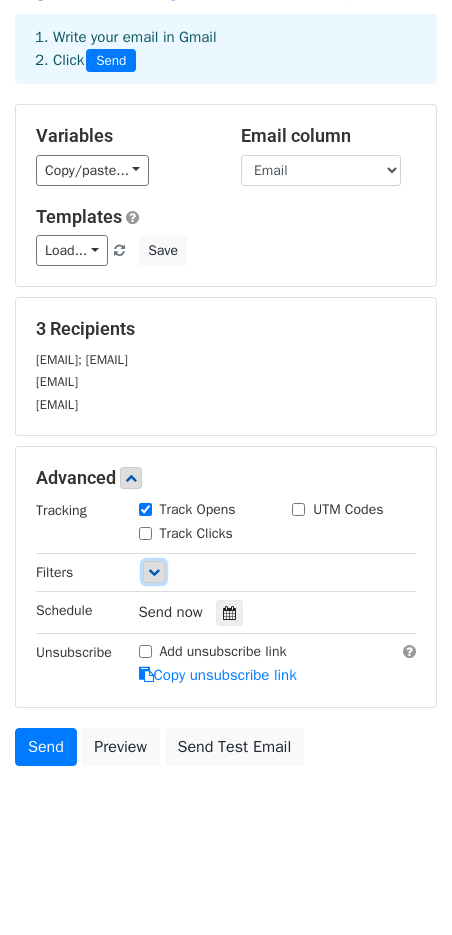 click at bounding box center [154, 572] 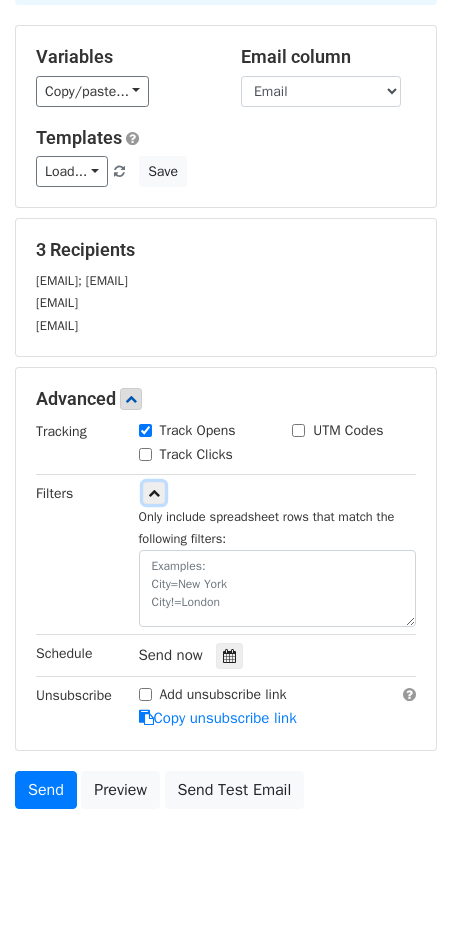 scroll, scrollTop: 163, scrollLeft: 0, axis: vertical 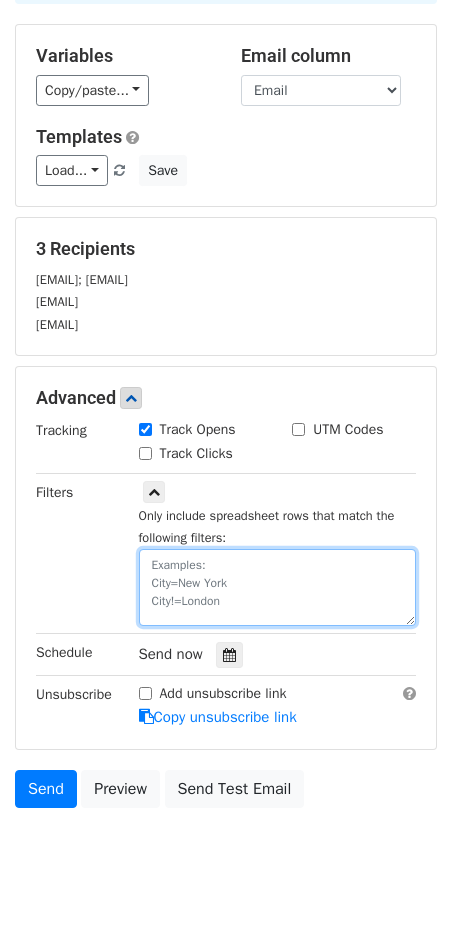click at bounding box center (278, 587) 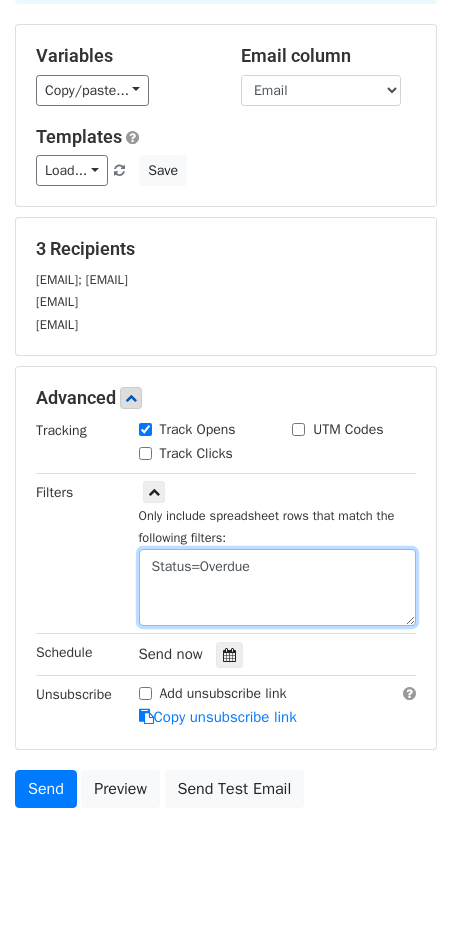 type on "Status=Overdue" 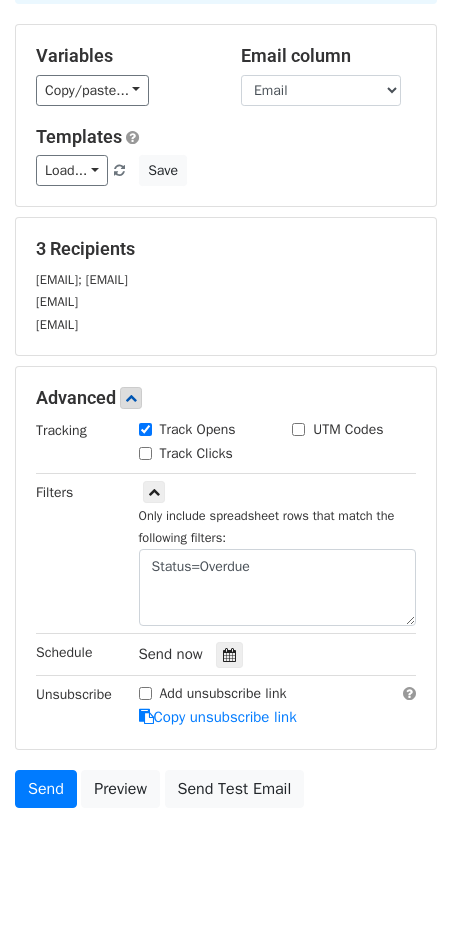 click on "Advanced
Tracking
Track Opens
UTM Codes
Track Clicks
Filters
Only include spreadsheet rows that match the following filters:
Status=Overdue
Schedule
Send now
Unsubscribe
Add unsubscribe link
Copy unsubscribe link" at bounding box center (226, 557) 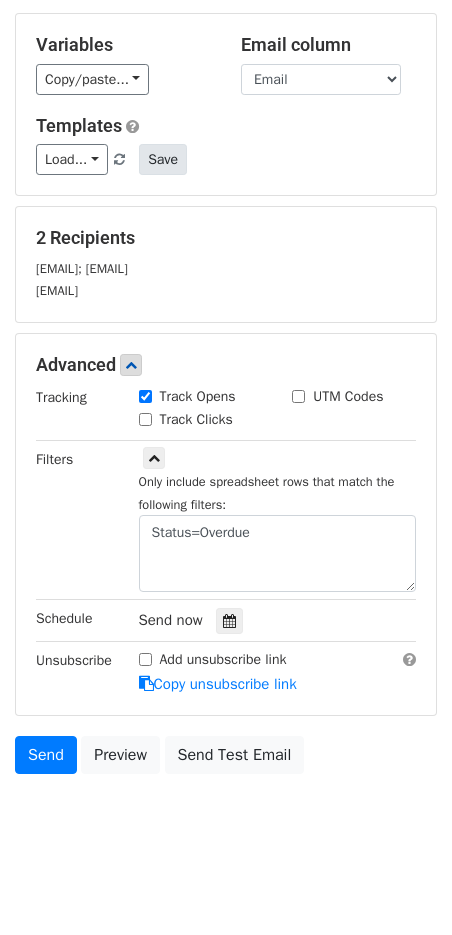 scroll, scrollTop: 182, scrollLeft: 0, axis: vertical 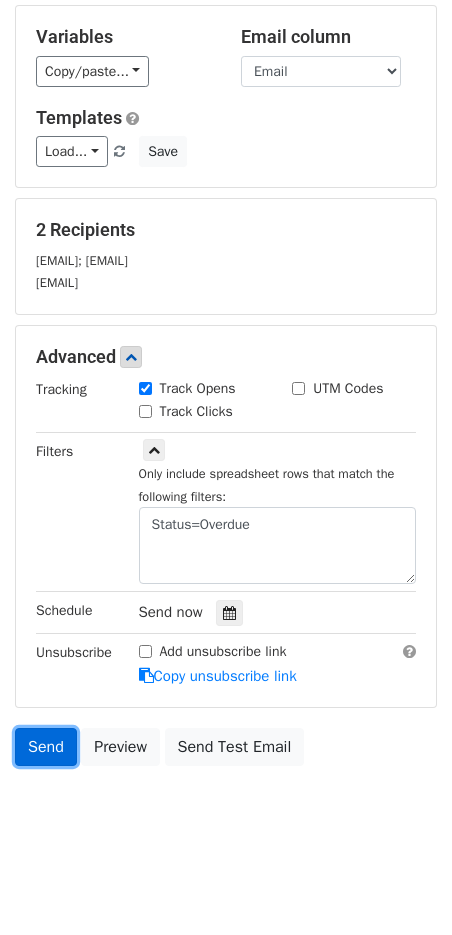 click on "Send" at bounding box center [46, 747] 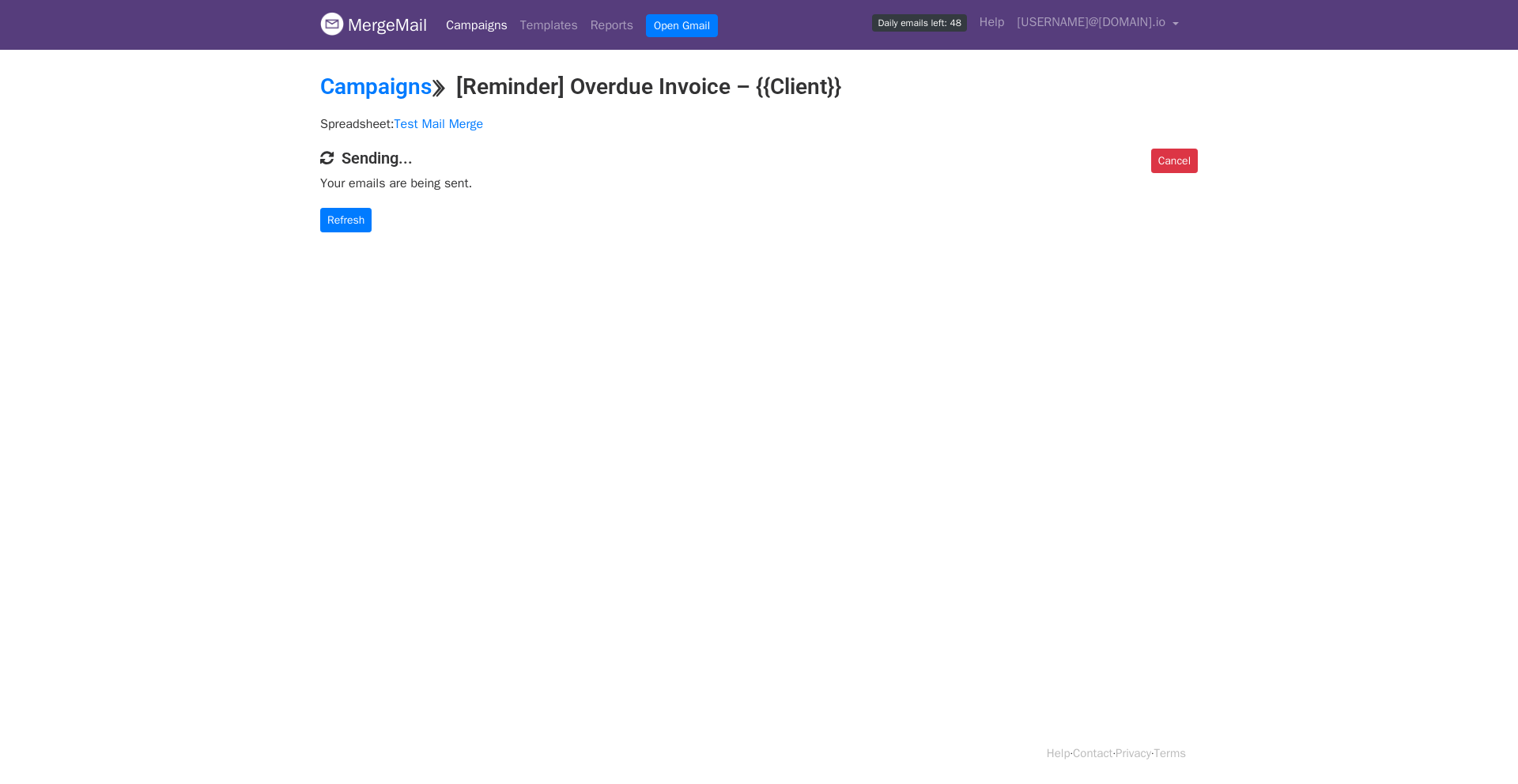 scroll, scrollTop: 0, scrollLeft: 0, axis: both 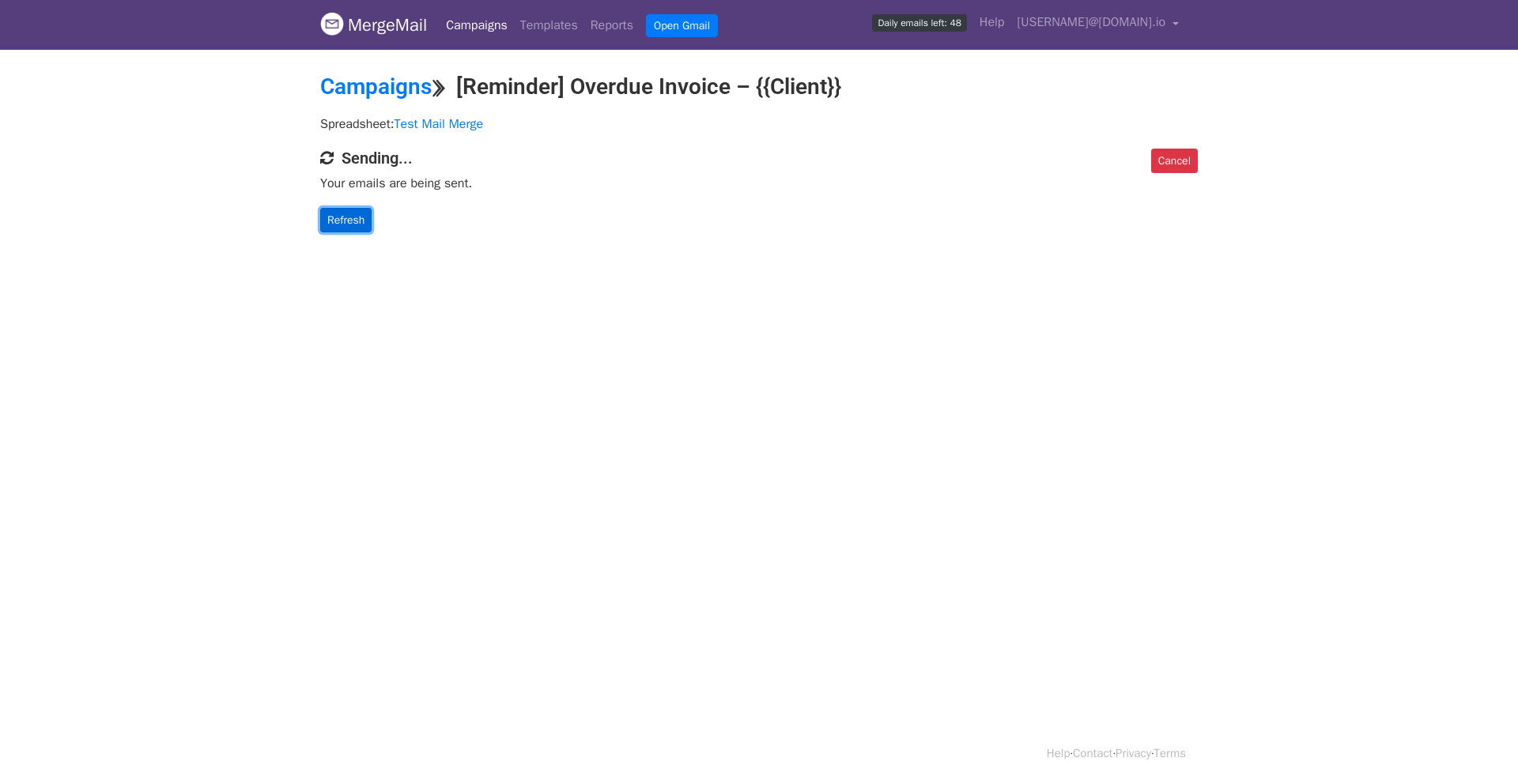 click on "Refresh" at bounding box center [346, 220] 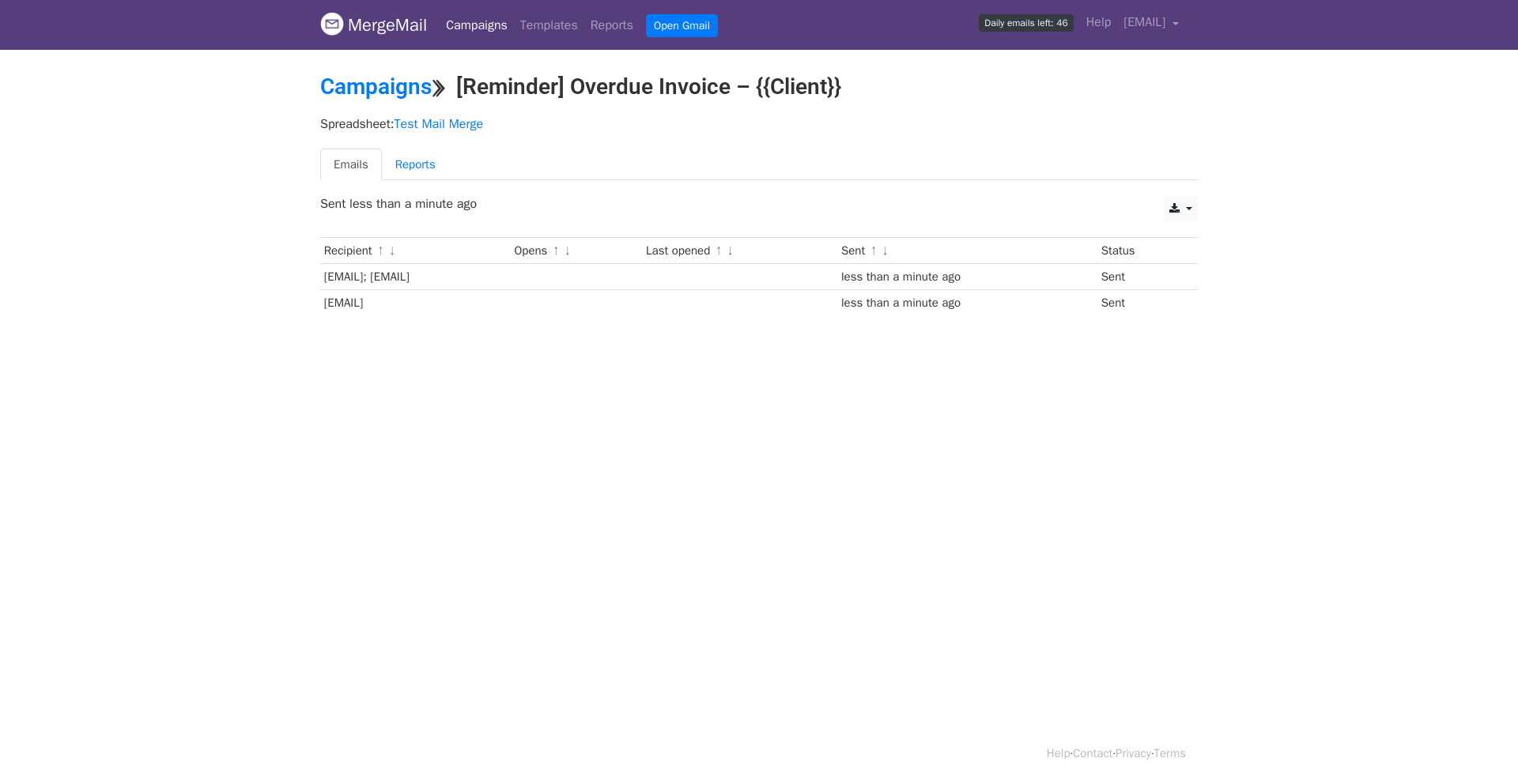 scroll, scrollTop: 0, scrollLeft: 0, axis: both 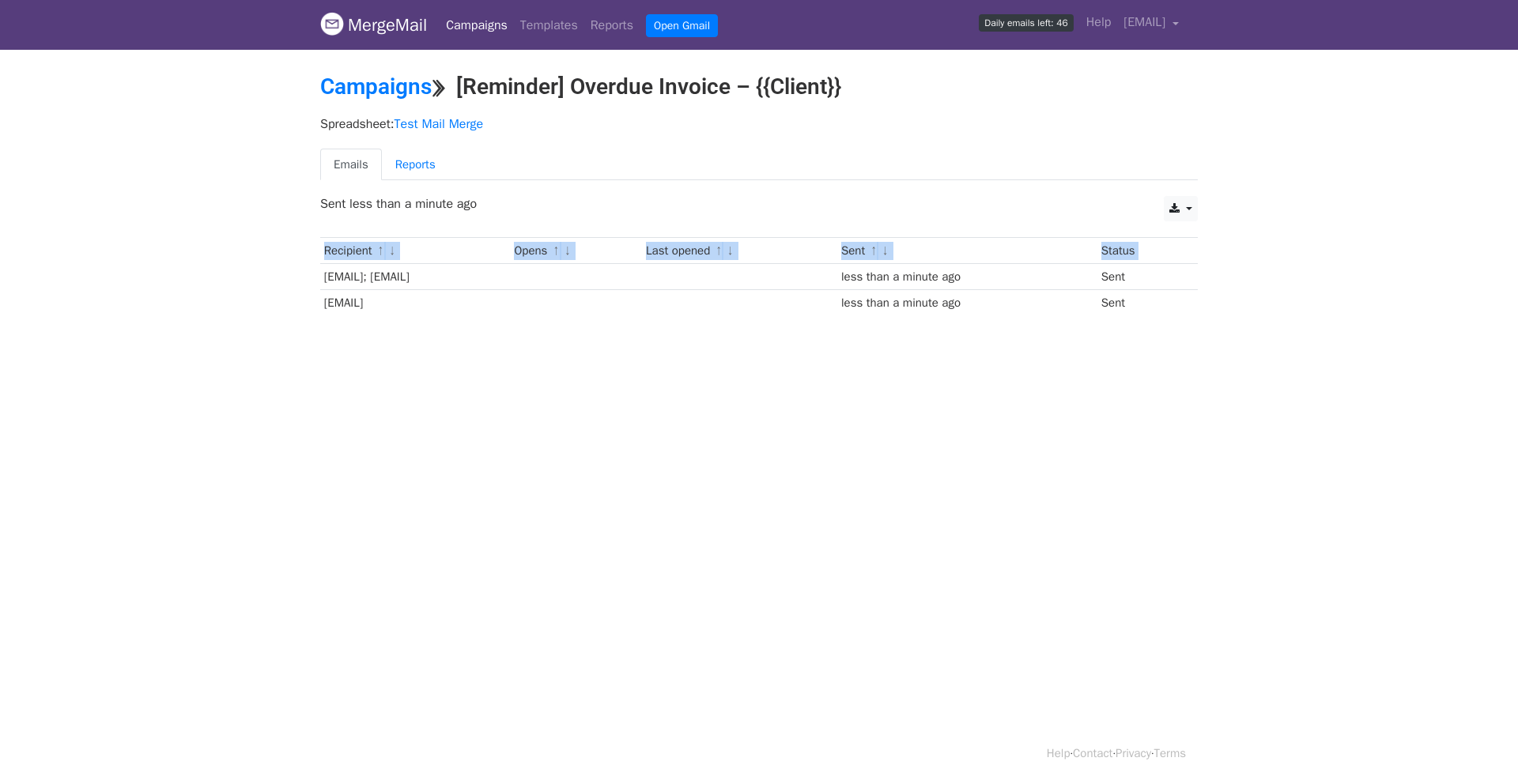 drag, startPoint x: 322, startPoint y: 274, endPoint x: 528, endPoint y: 315, distance: 210.04047 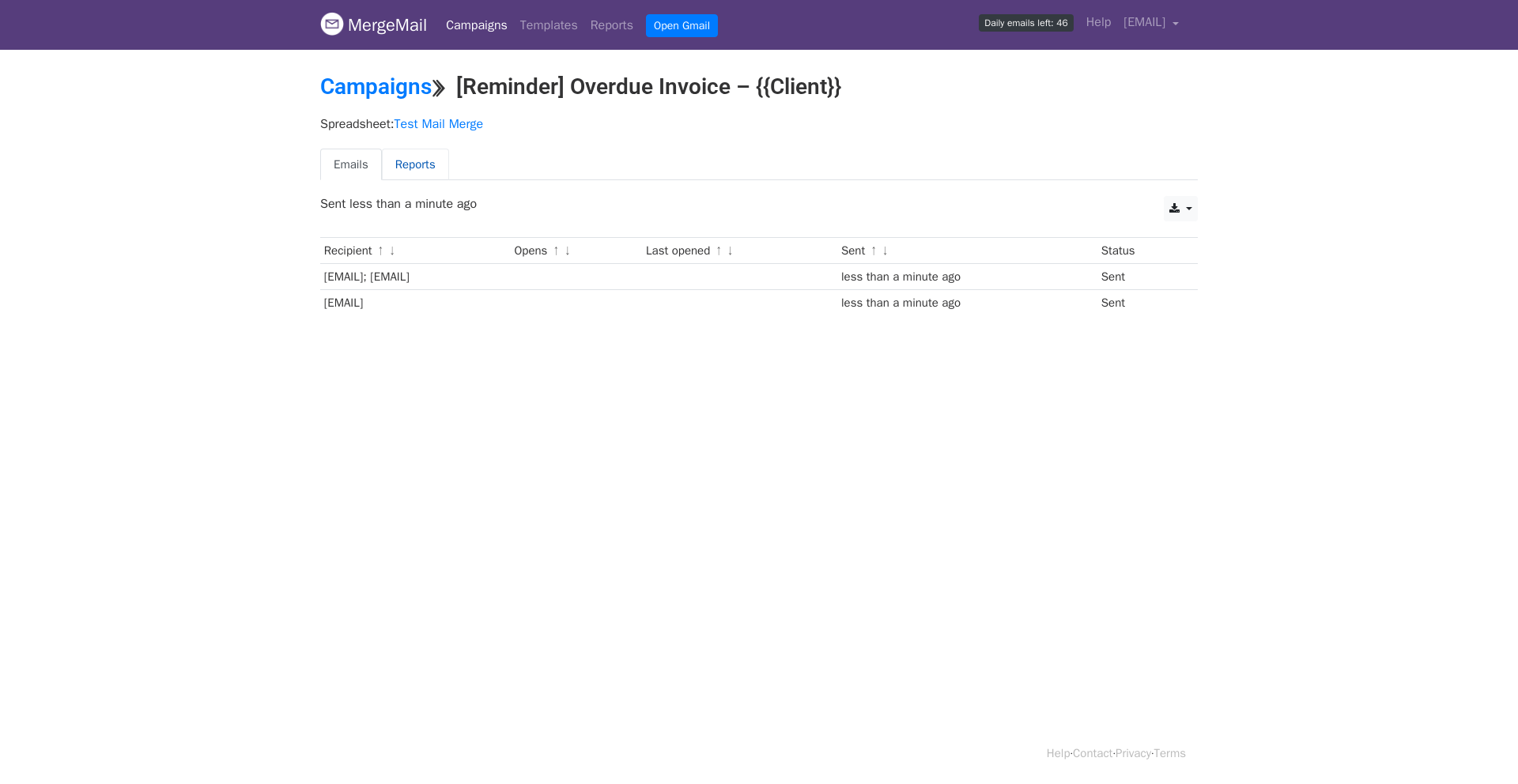click on "Reports" at bounding box center (415, 164) 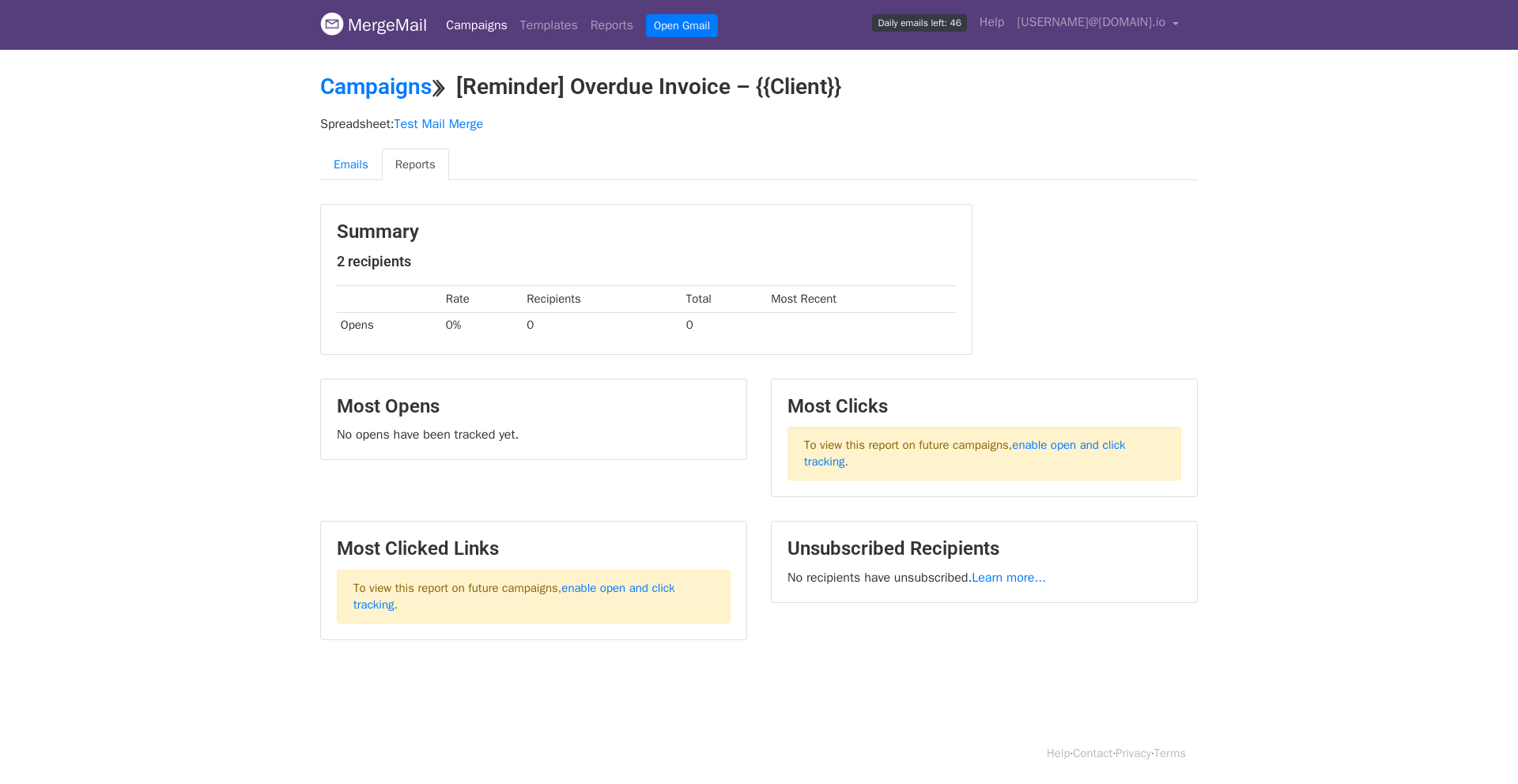 scroll, scrollTop: 0, scrollLeft: 0, axis: both 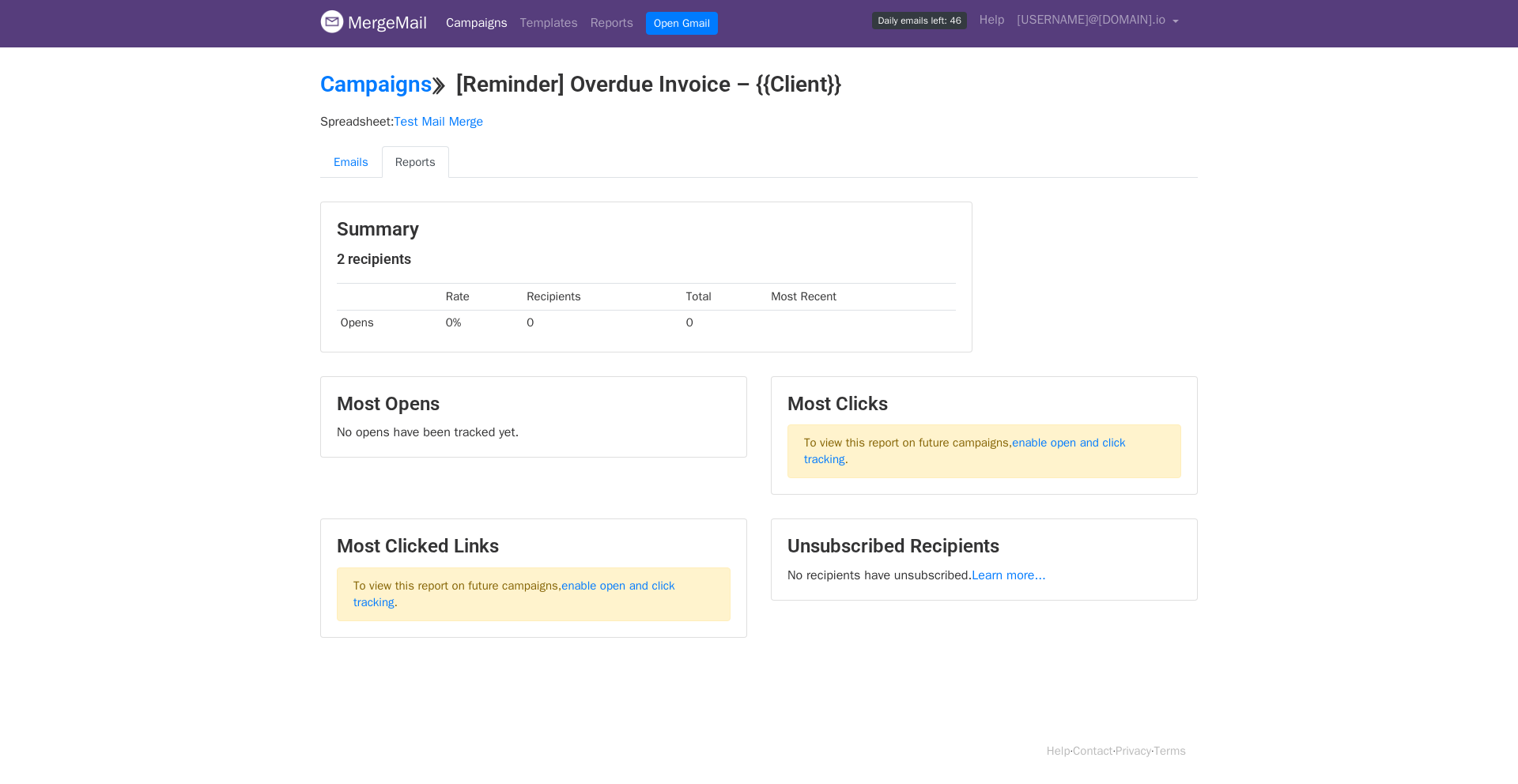 click on "No opens have been tracked yet." at bounding box center (534, 432) 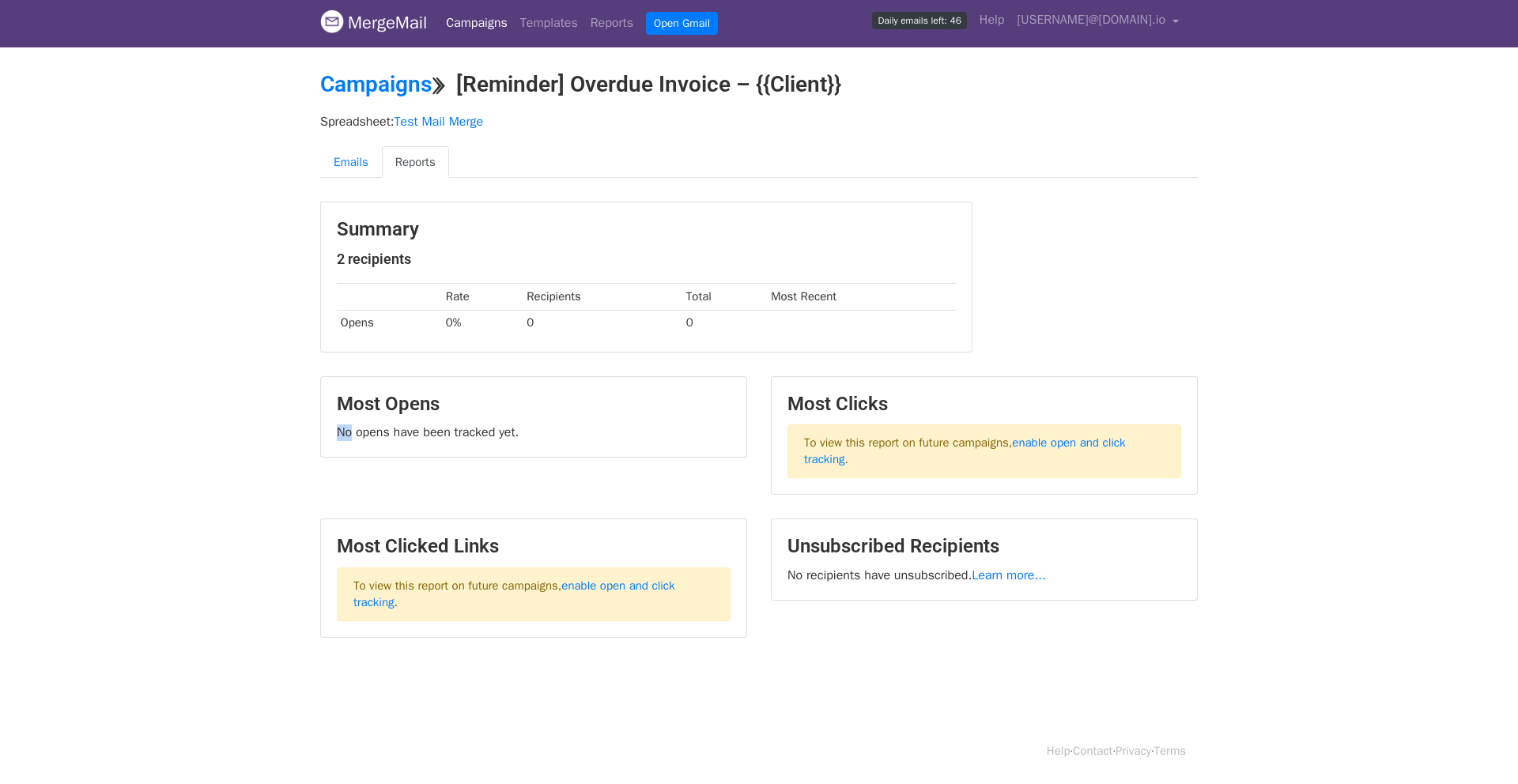 click on "Most Opens
No opens have been tracked yet." at bounding box center [534, 417] 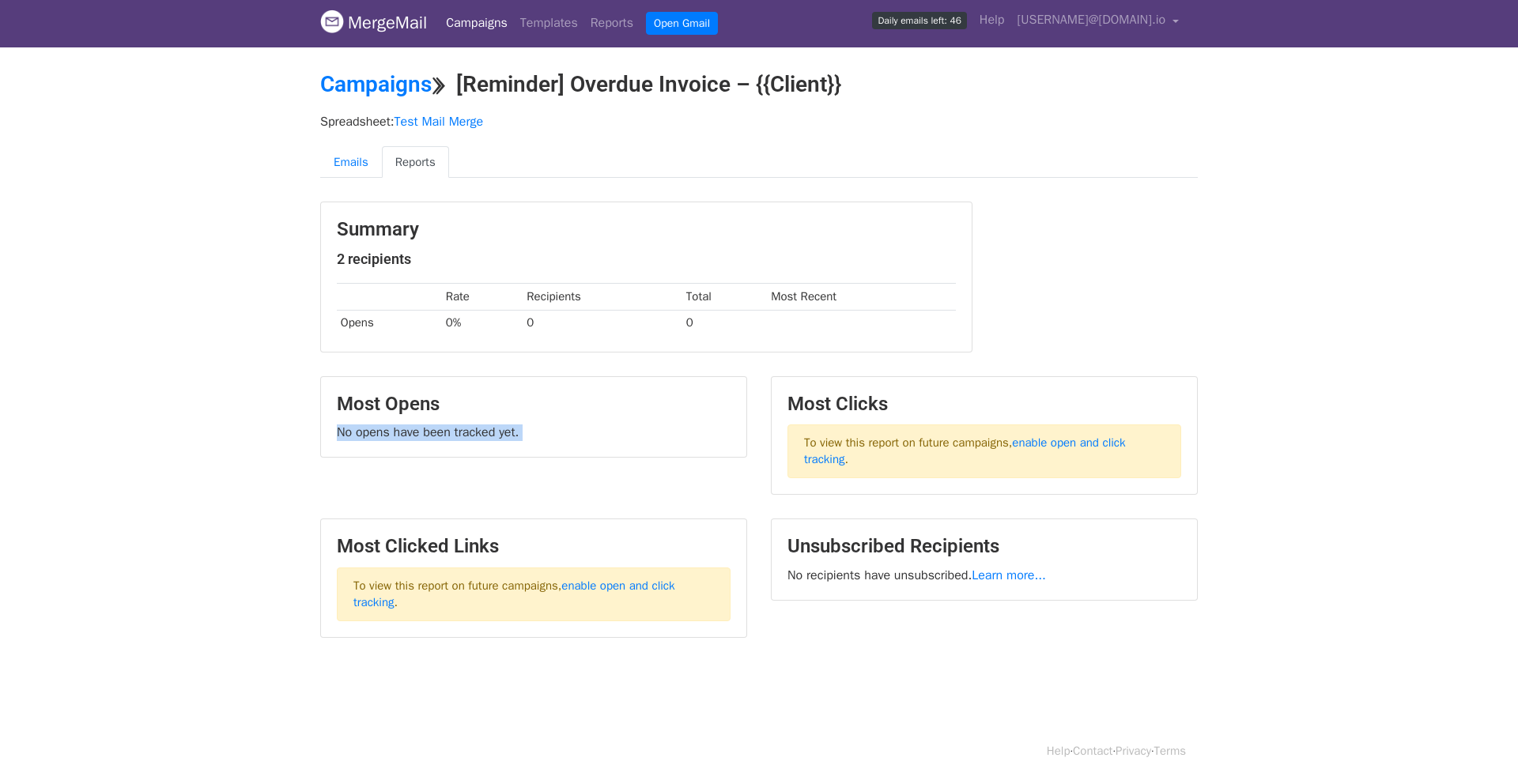 click on "No opens have been tracked yet." at bounding box center [534, 432] 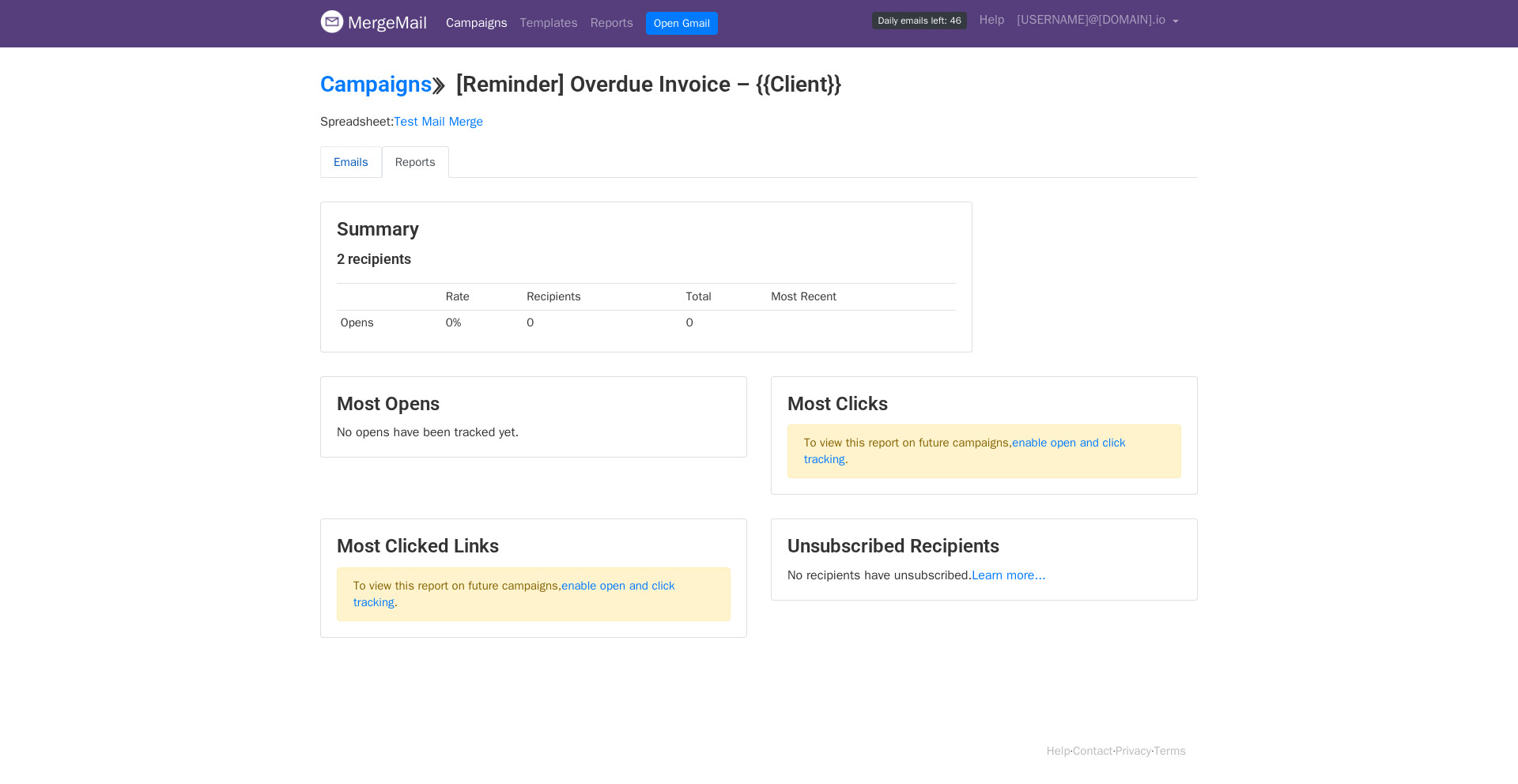 click on "Emails" at bounding box center (351, 162) 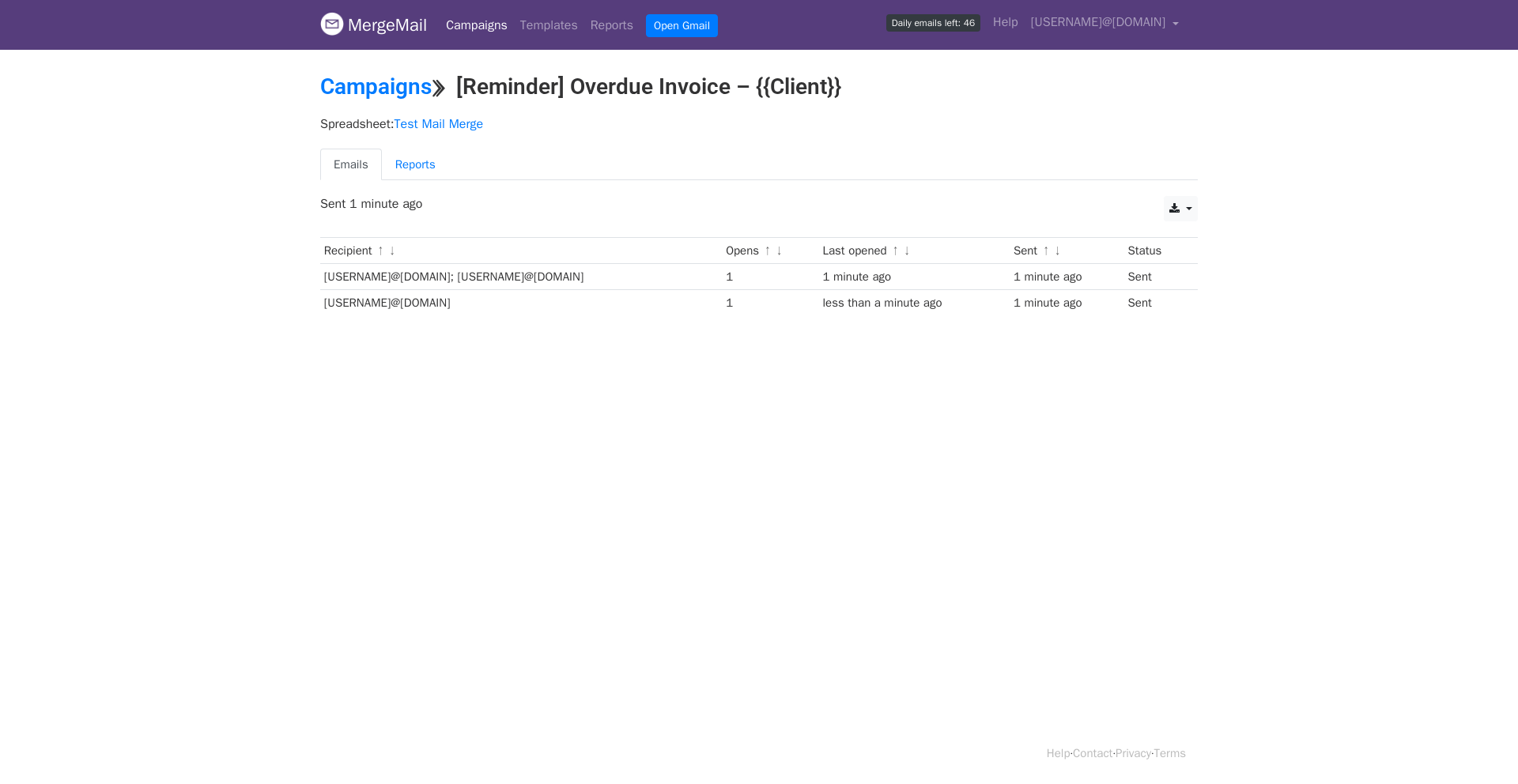 scroll, scrollTop: 0, scrollLeft: 0, axis: both 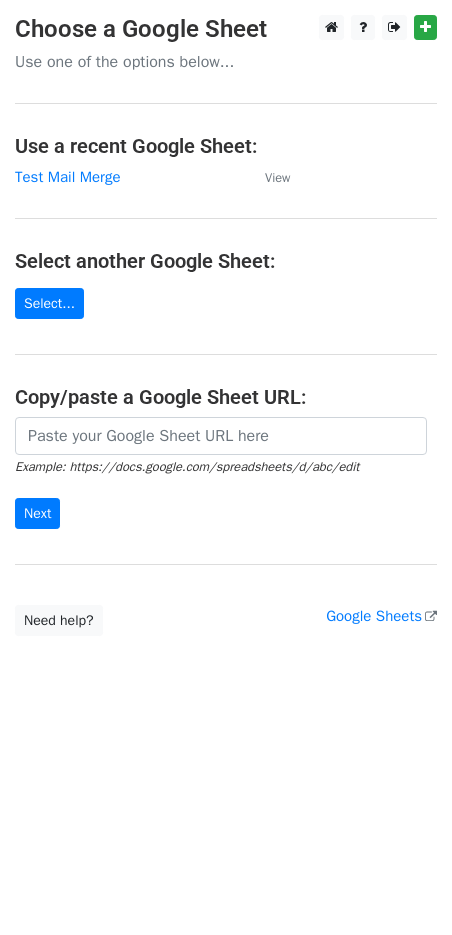 click on "Use one of the options below..." at bounding box center (226, 62) 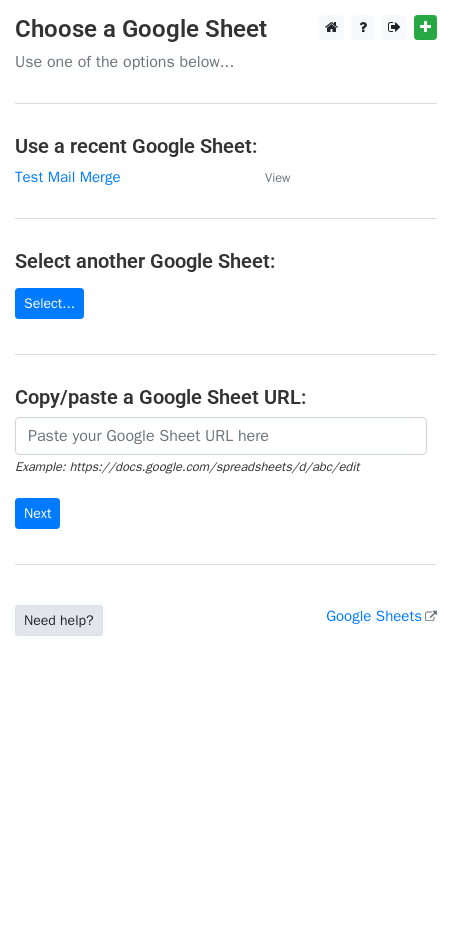 click on "Need help?" at bounding box center [59, 620] 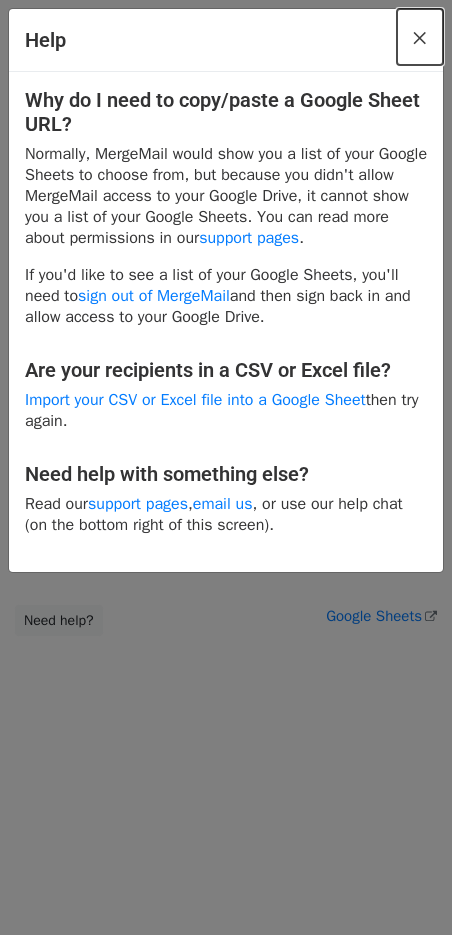 click on "×" at bounding box center (420, 37) 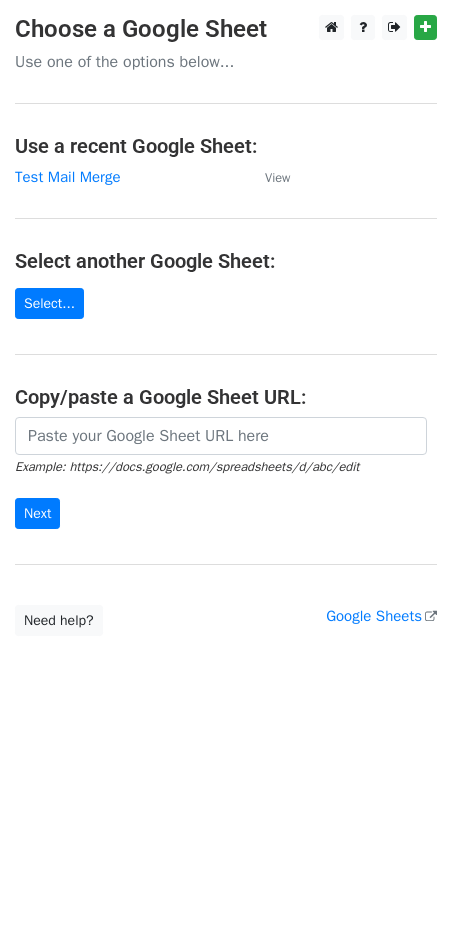 scroll, scrollTop: 0, scrollLeft: 0, axis: both 